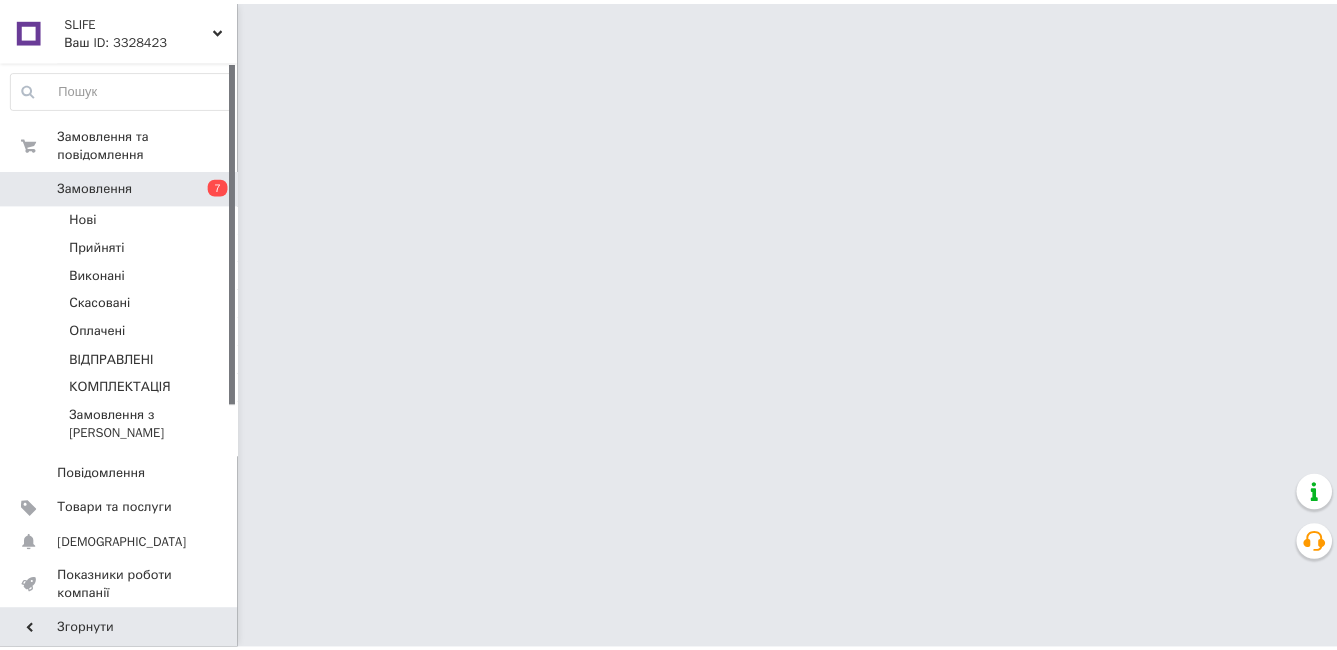 scroll, scrollTop: 0, scrollLeft: 0, axis: both 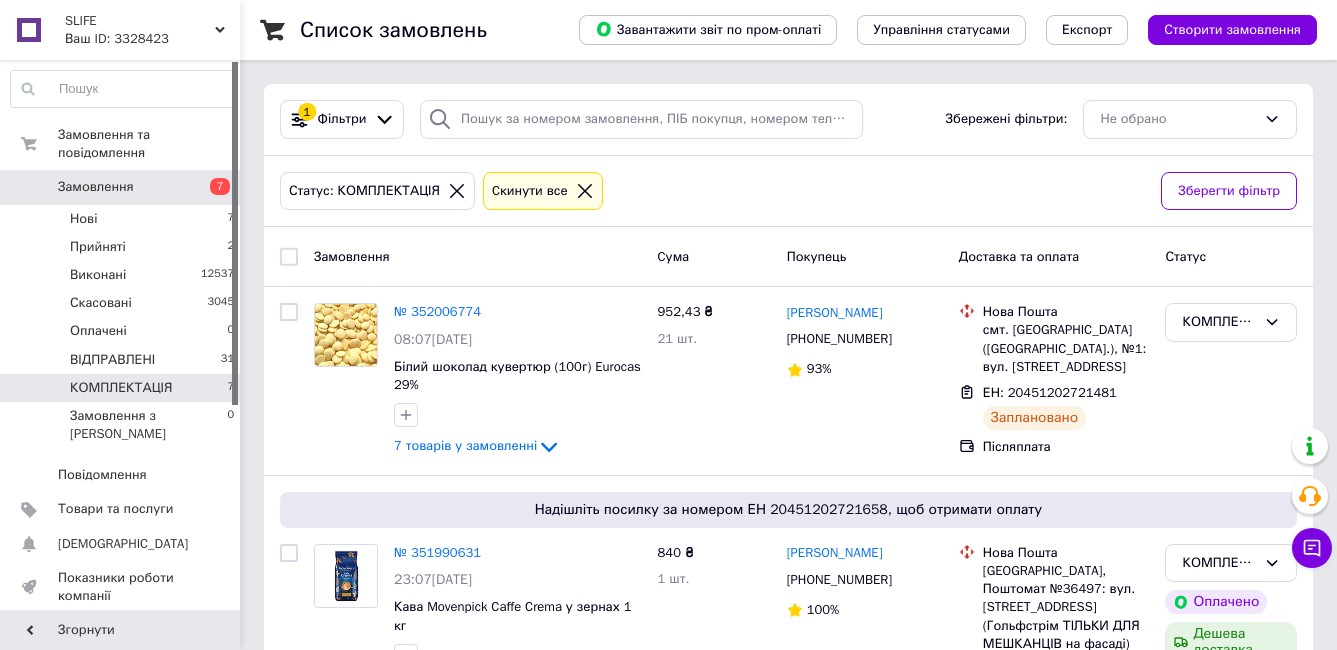 click on "КОМПЛЕКТАЦІЯ 7" at bounding box center [123, 388] 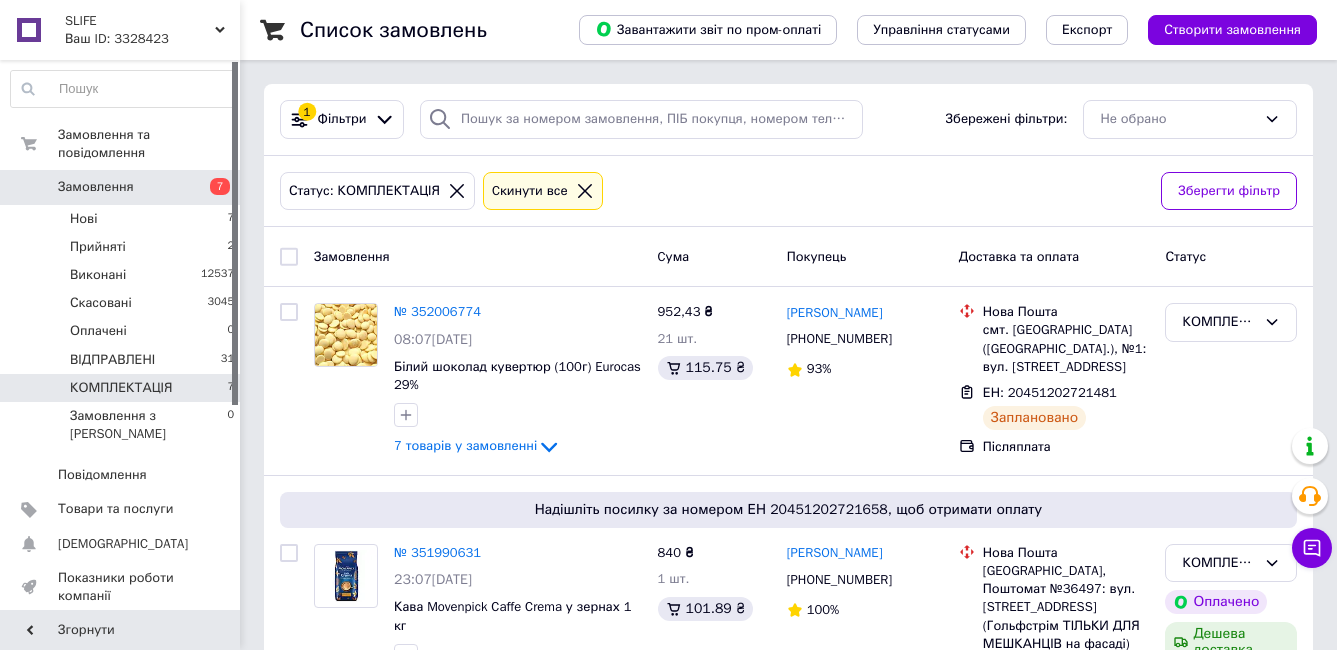click on "Список замовлень   Завантажити звіт по пром-оплаті Управління статусами Експорт Створити замовлення 1 Фільтри Збережені фільтри: Не обрано Статус: КОМПЛЕКТАЦІЯ Cкинути все Зберегти фільтр Замовлення Cума Покупець Доставка та оплата Статус № 352006774 08:07[DATE] Білий шоколад кувертюр (100г) Eurocas 29% 7 товарів у замовленні 952,43 ₴ 21 шт. 115.75 ₴ [PERSON_NAME] [PHONE_NUMBER] 93% [GEOGRAPHIC_DATA]. [GEOGRAPHIC_DATA] ([GEOGRAPHIC_DATA].), №1: вул. [STREET_ADDRESS] ЕН: 20451202721481 Заплановано Післяплата КОМПЛЕКТАЦІЯ Надішліть посилку за номером ЕН 20451202721658, щоб отримати оплату № 351990631 23:07[DATE] 840 ₴ 1 шт." at bounding box center [788, 935] 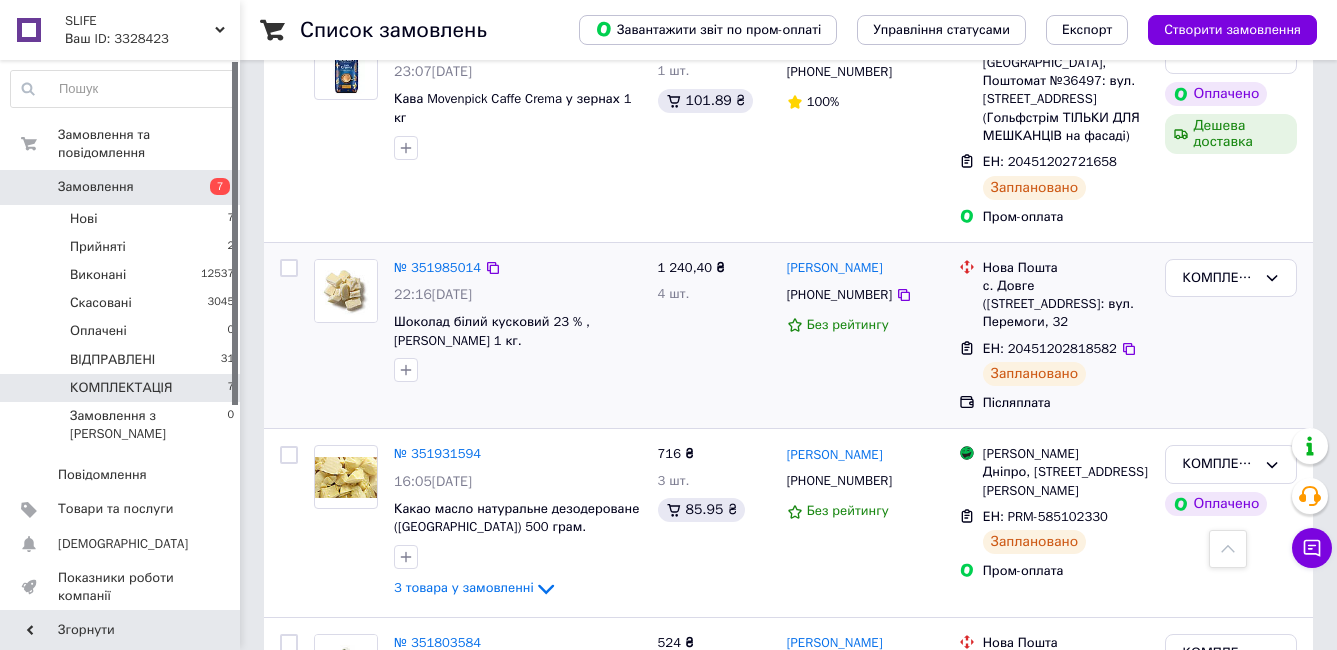 scroll, scrollTop: 500, scrollLeft: 0, axis: vertical 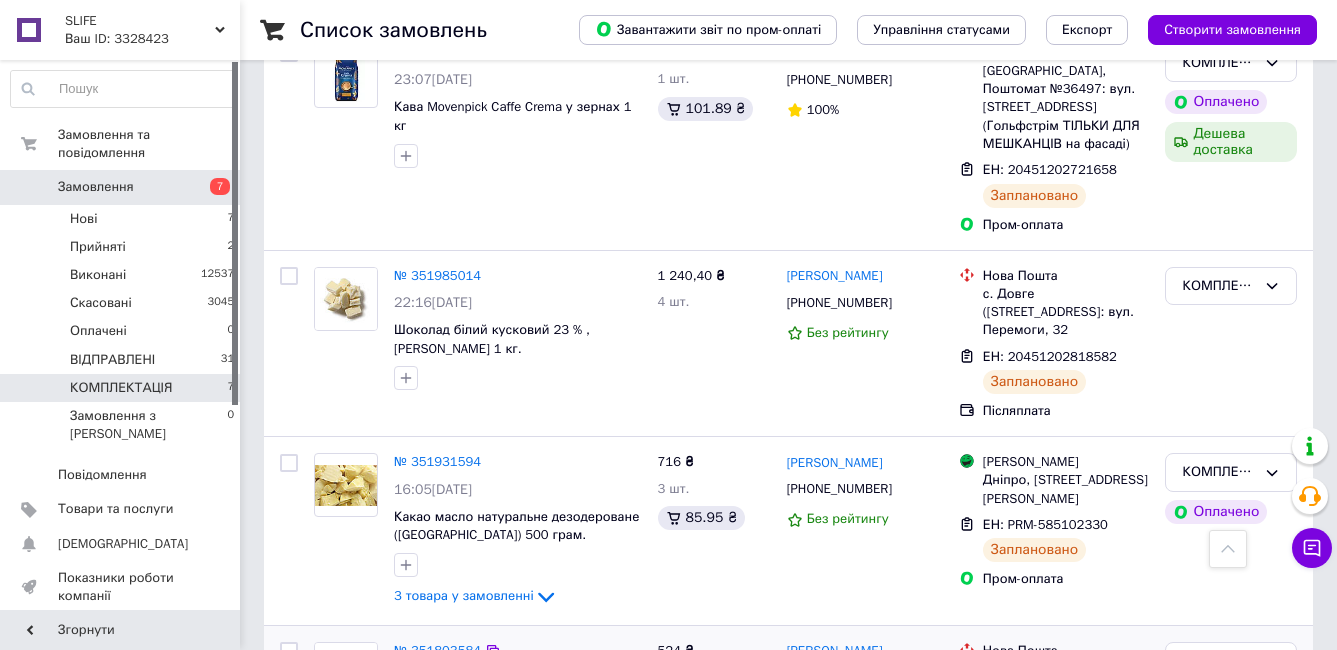 drag, startPoint x: 566, startPoint y: 565, endPoint x: 467, endPoint y: 619, distance: 112.76968 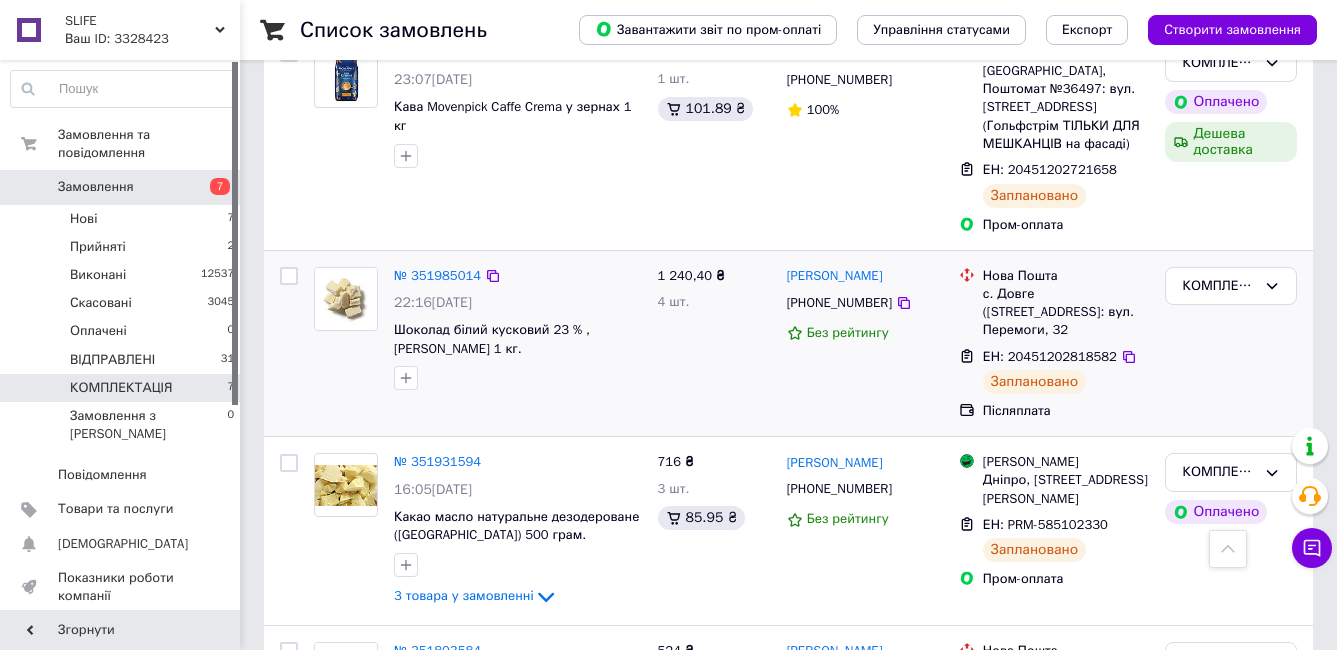 drag, startPoint x: 467, startPoint y: 619, endPoint x: 1169, endPoint y: 393, distance: 737.4822 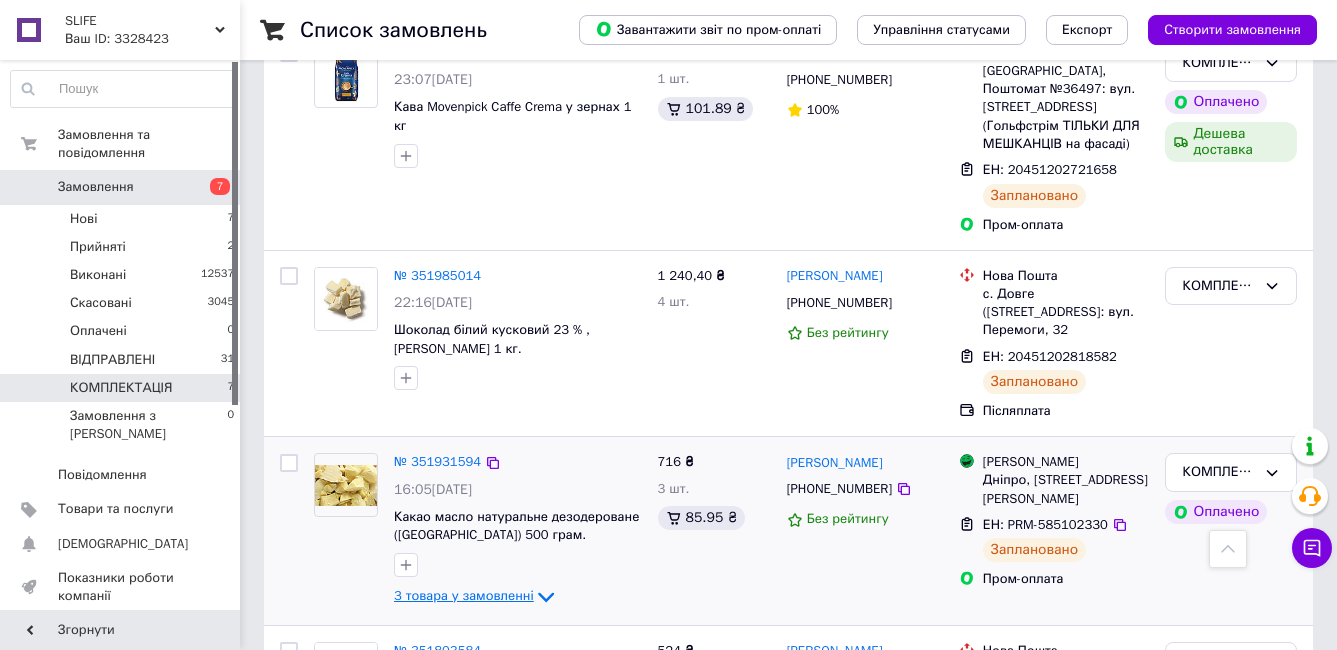 click on "3 товара у замовленні" at bounding box center (464, 596) 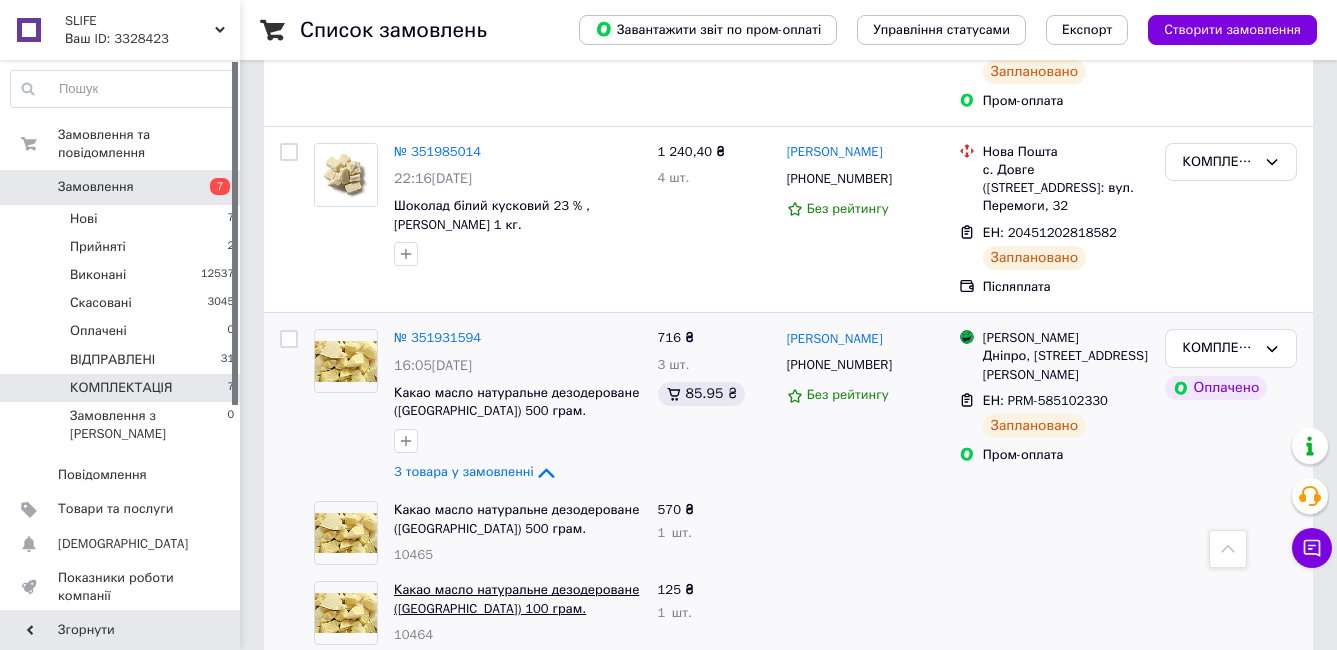 scroll, scrollTop: 500, scrollLeft: 0, axis: vertical 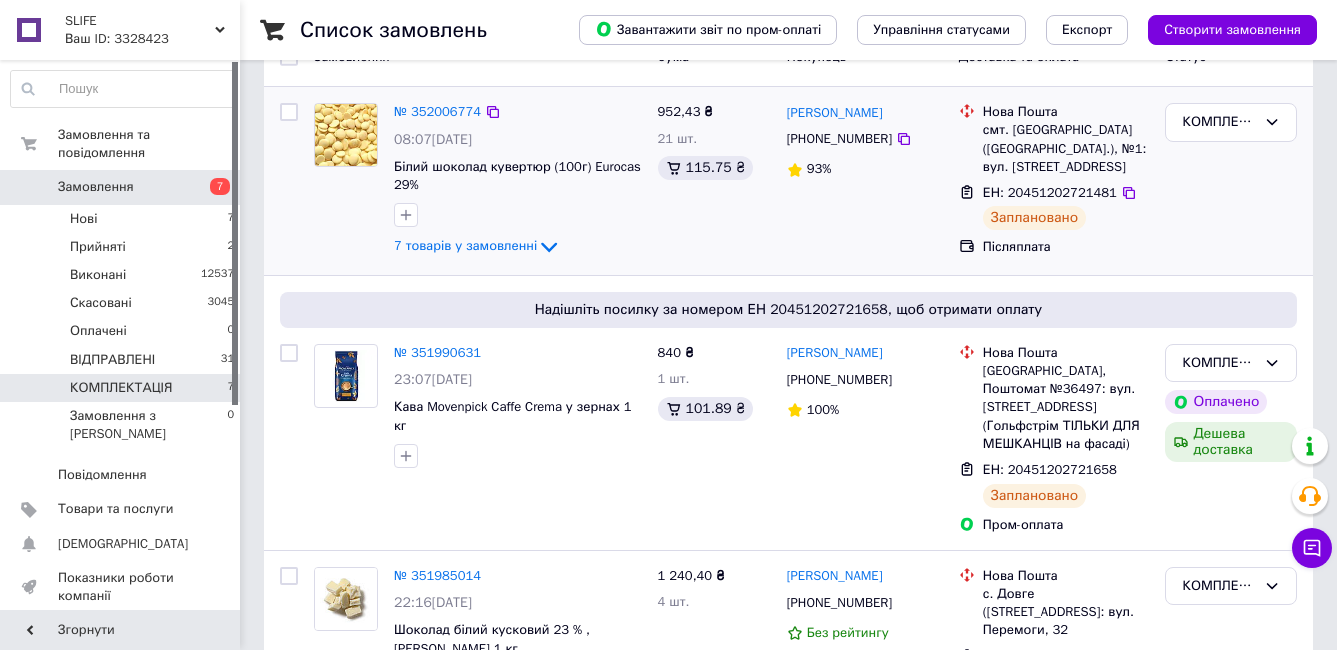 click on "08:07[DATE]" at bounding box center [433, 139] 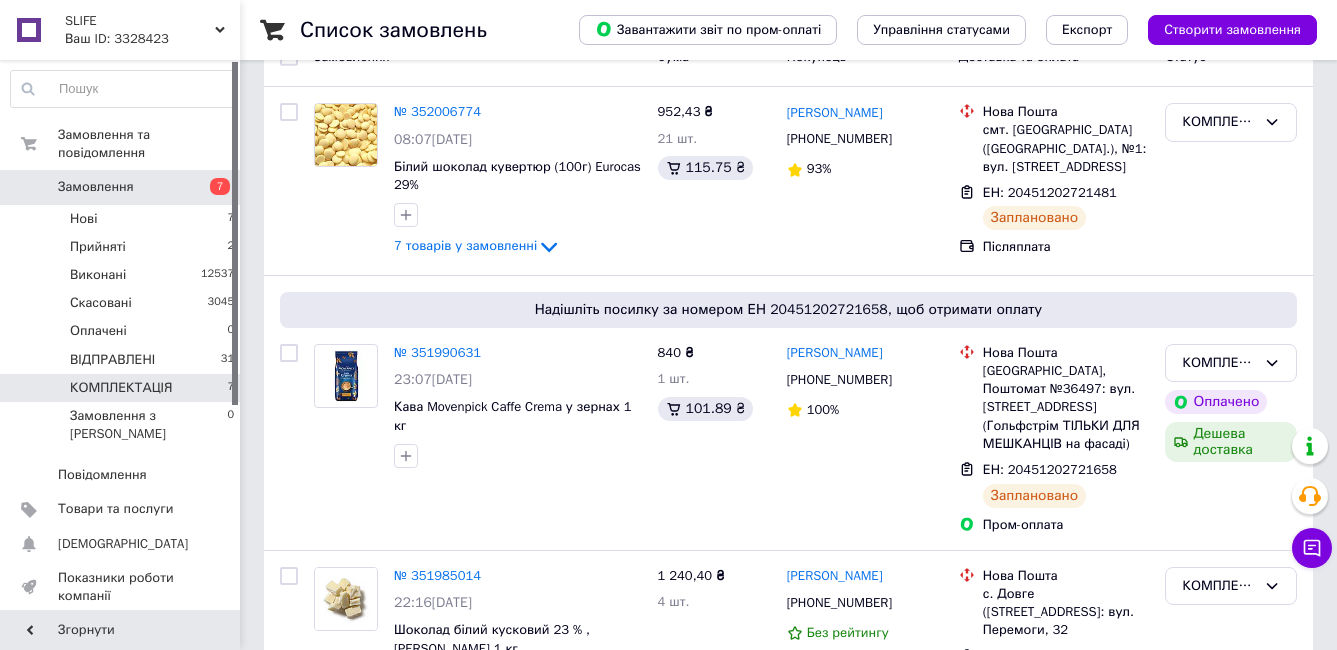 click on "Замовлення 7" at bounding box center (123, 187) 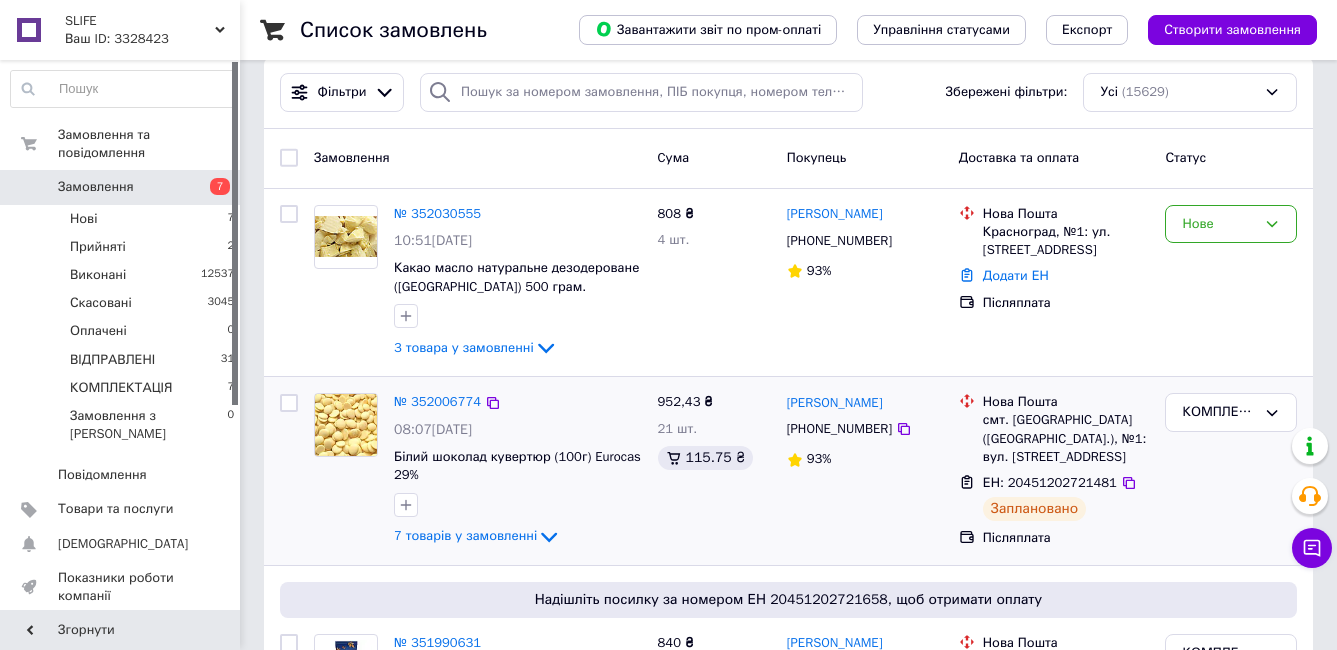 scroll, scrollTop: 100, scrollLeft: 0, axis: vertical 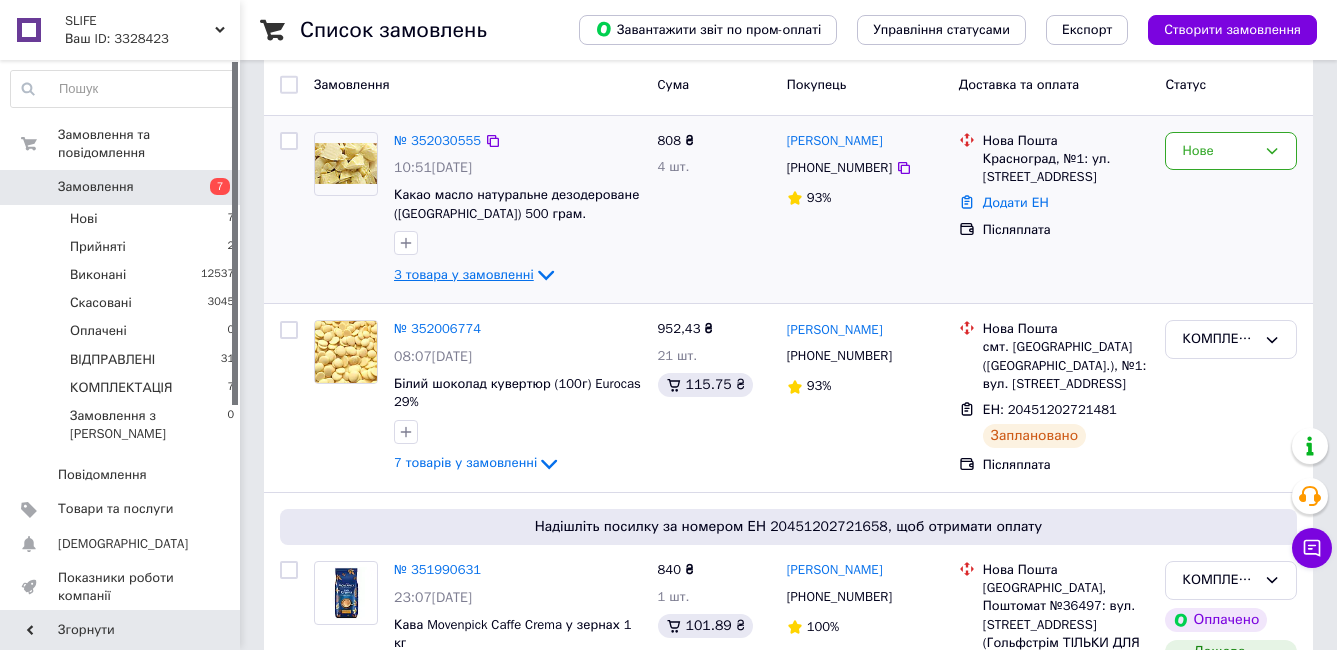 click on "3 товара у замовленні" at bounding box center (464, 274) 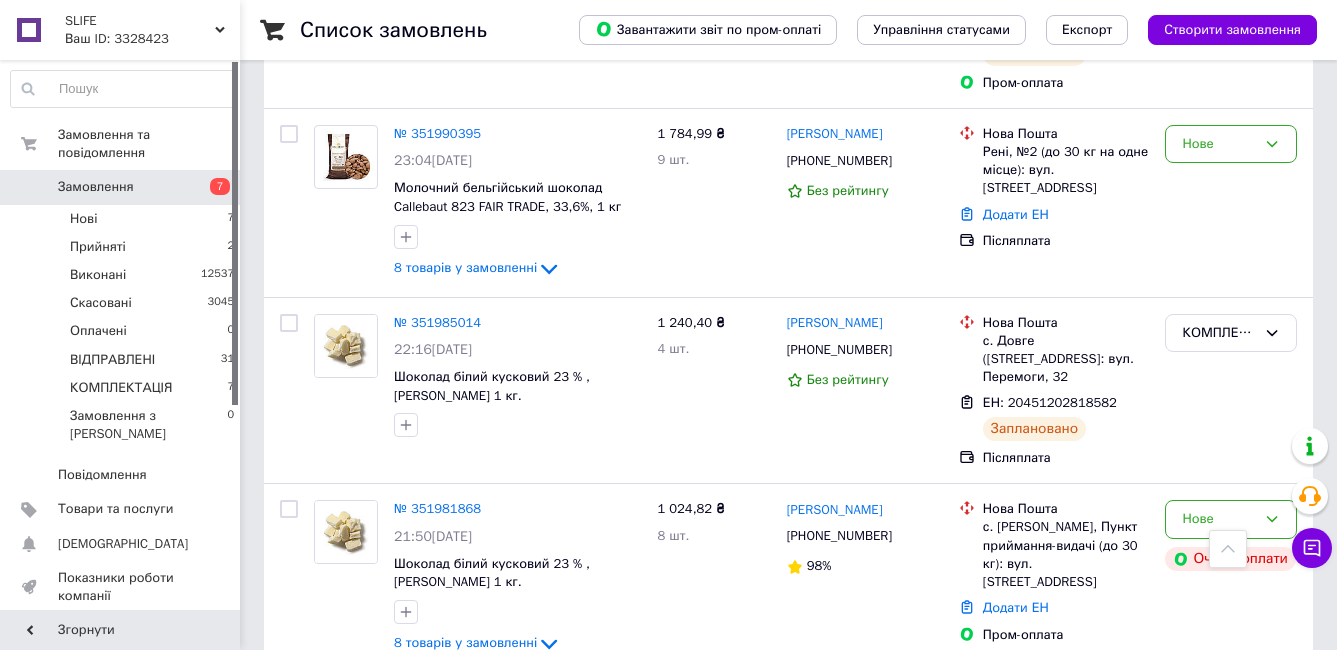 scroll, scrollTop: 1000, scrollLeft: 0, axis: vertical 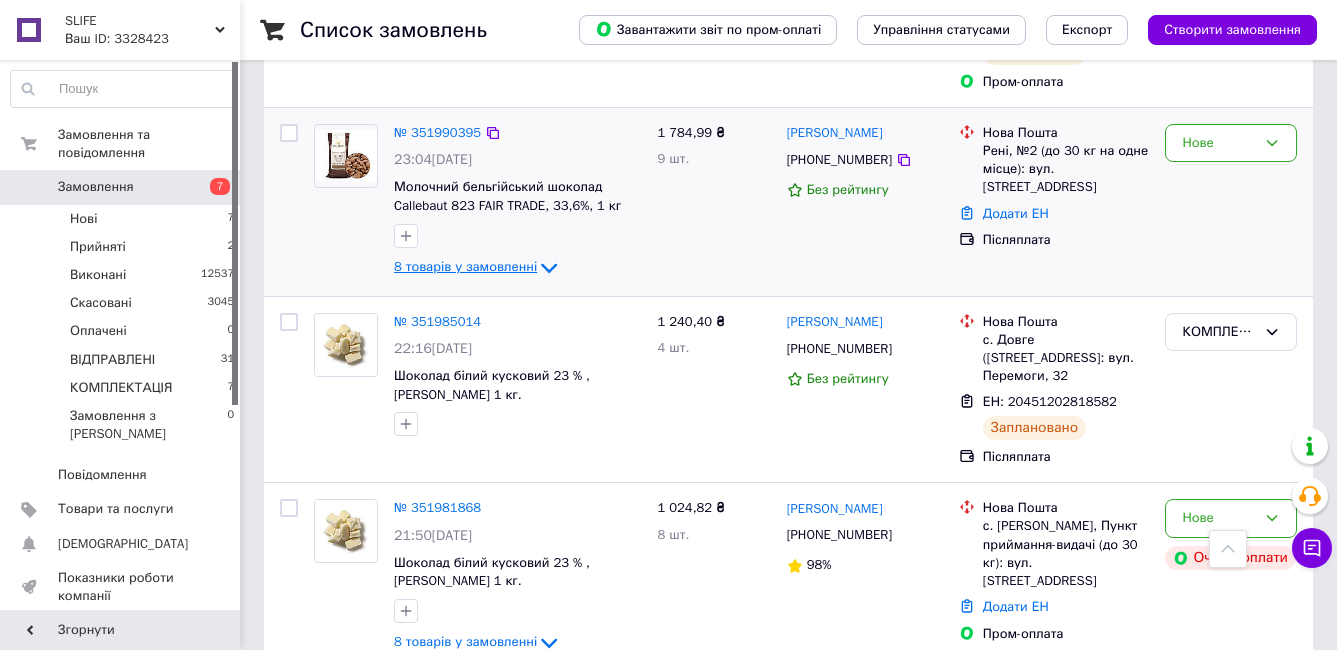 click 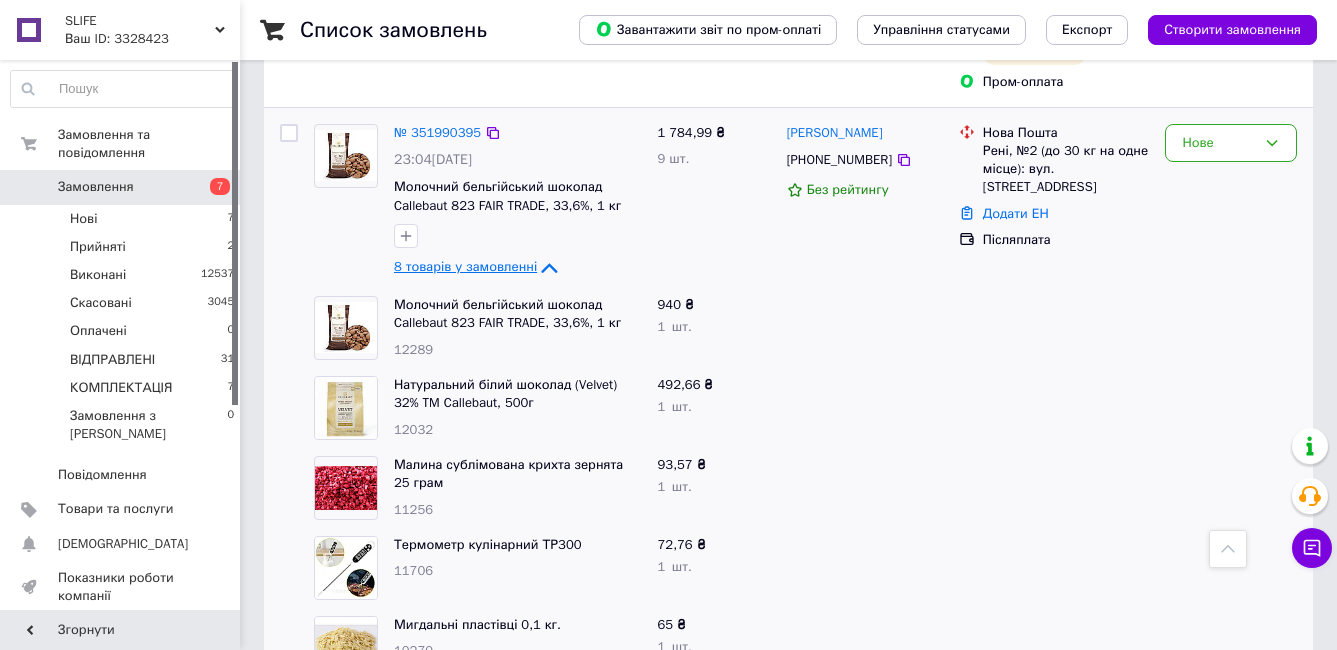 drag, startPoint x: 583, startPoint y: 376, endPoint x: 1095, endPoint y: 375, distance: 512.001 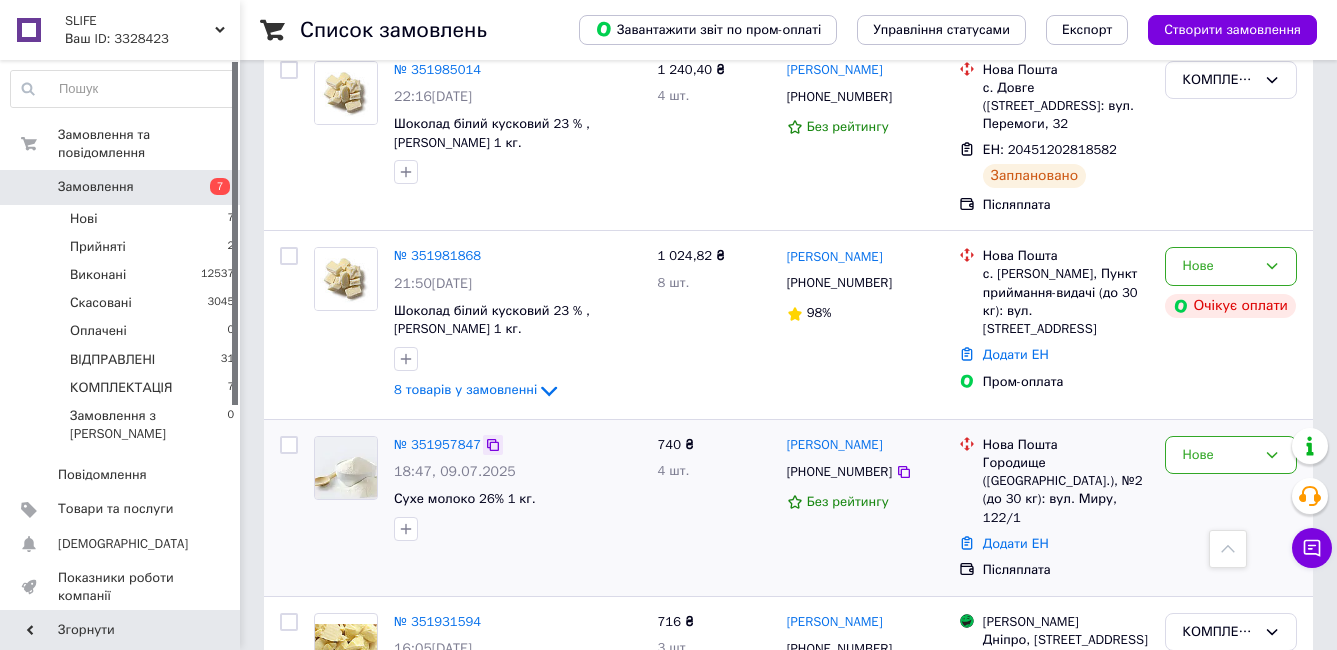 scroll, scrollTop: 1900, scrollLeft: 0, axis: vertical 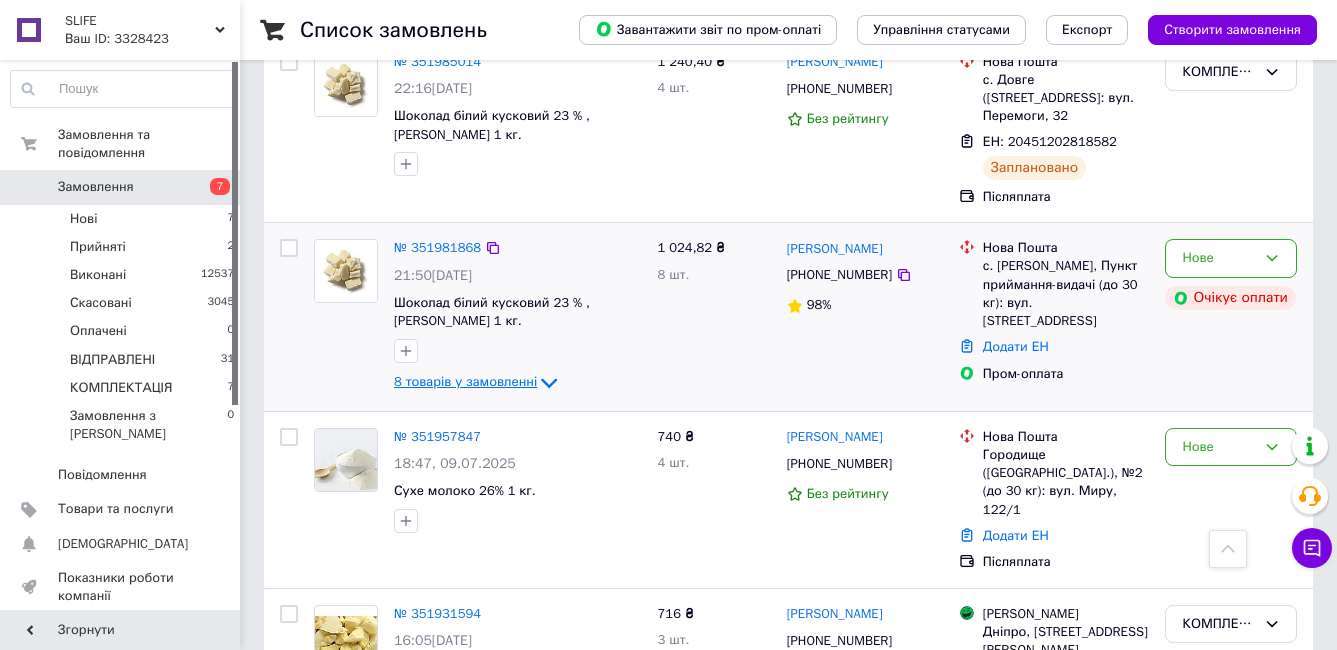 click on "8 товарів у замовленні" at bounding box center (465, 382) 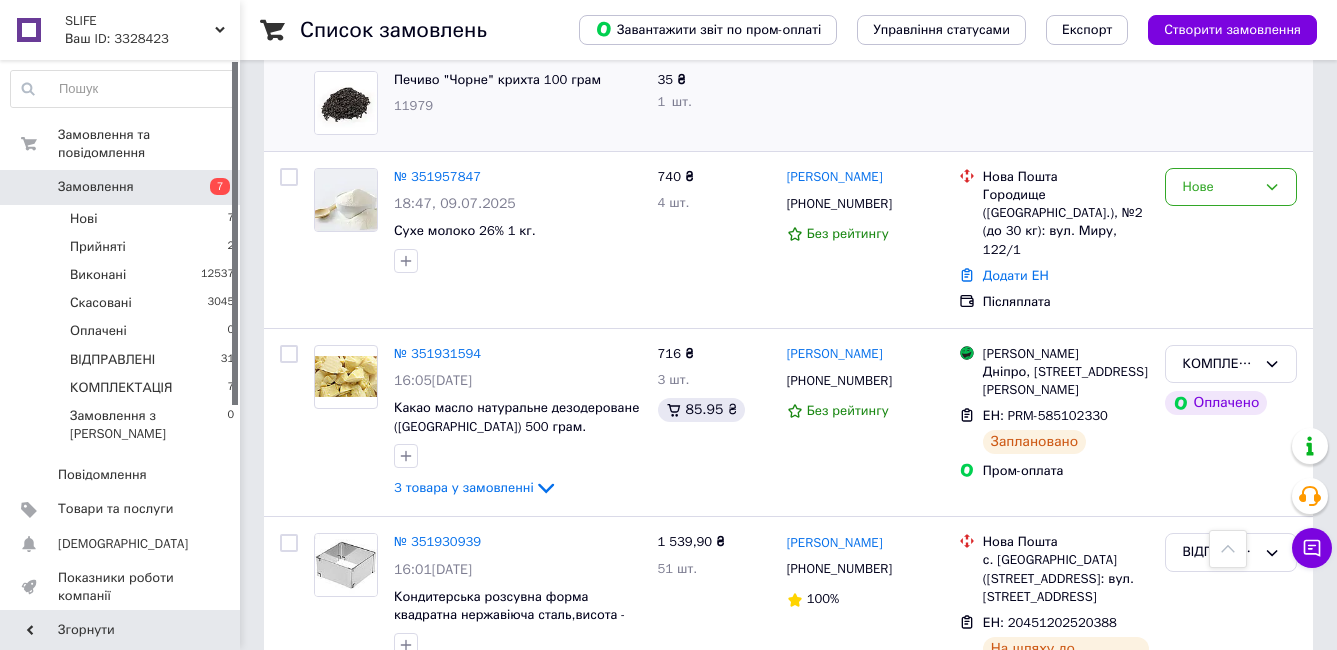 scroll, scrollTop: 2900, scrollLeft: 0, axis: vertical 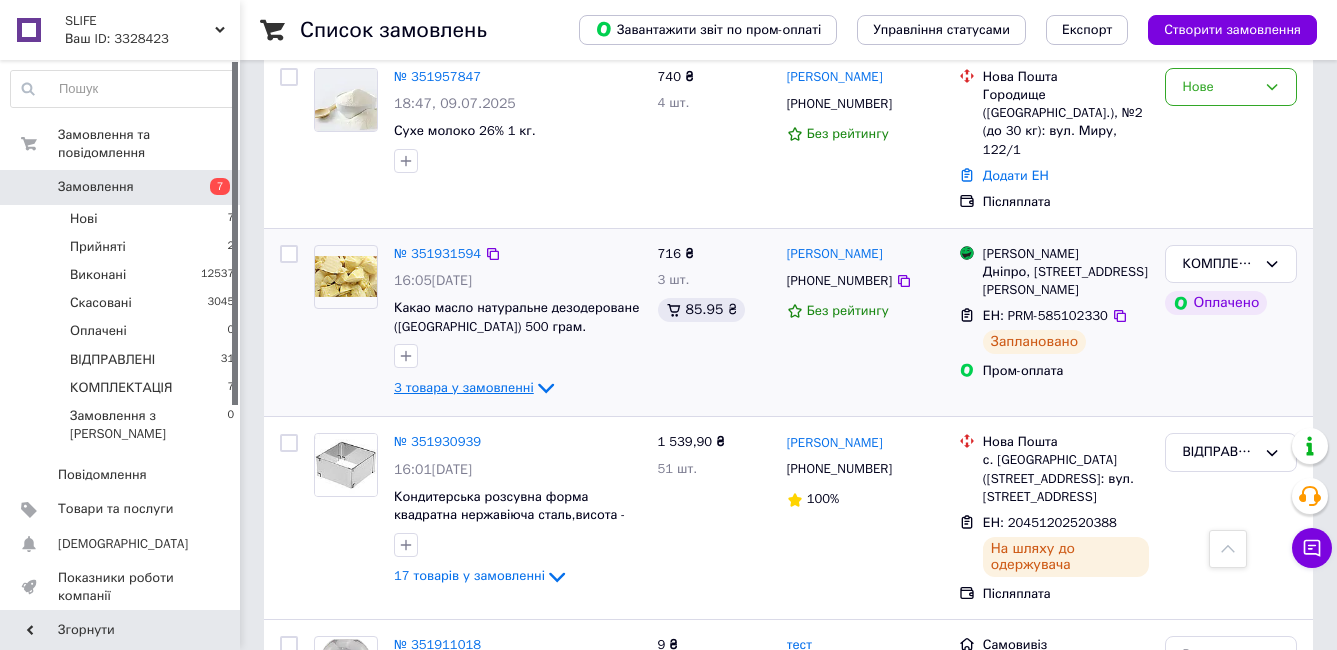 click on "3 товара у замовленні" at bounding box center [464, 387] 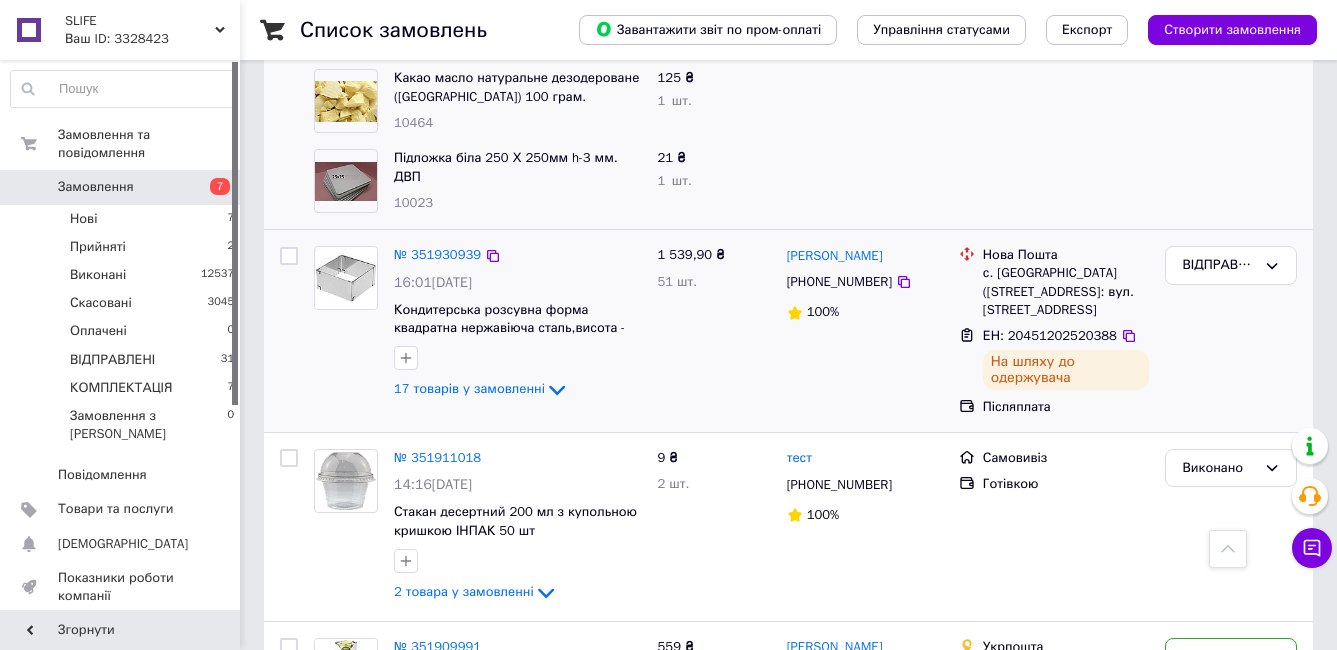 scroll, scrollTop: 3400, scrollLeft: 0, axis: vertical 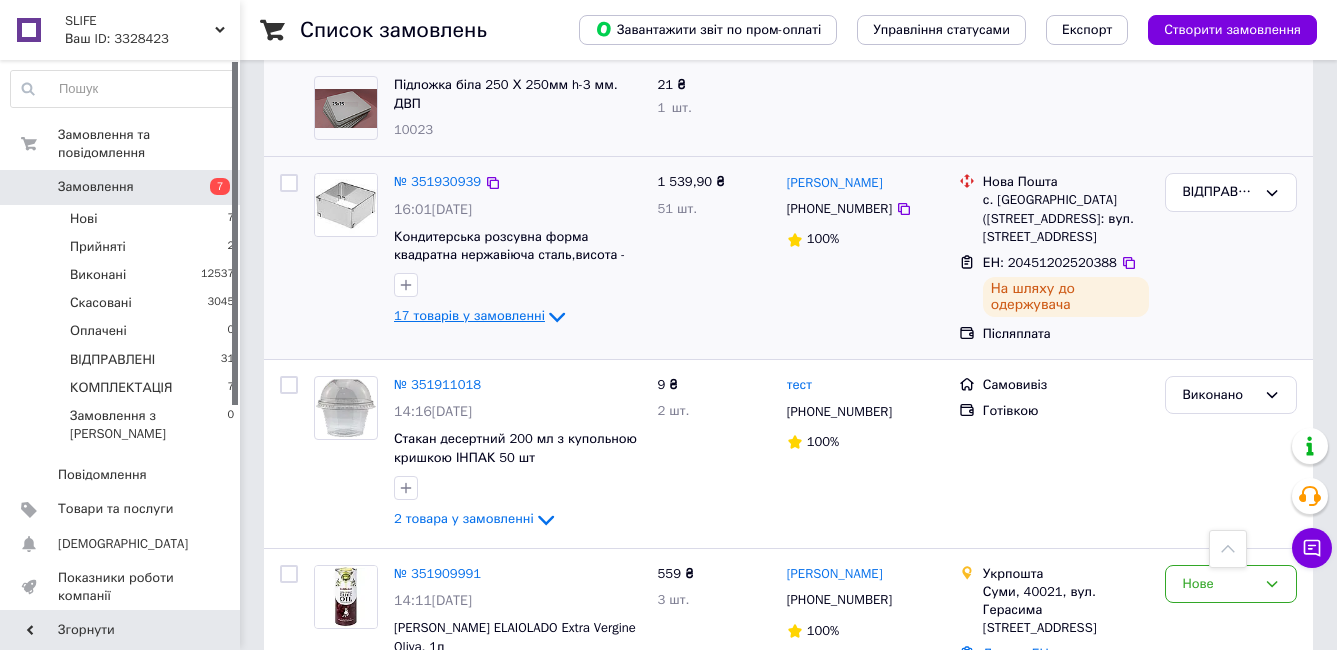 click on "17 товарів у замовленні" at bounding box center [469, 316] 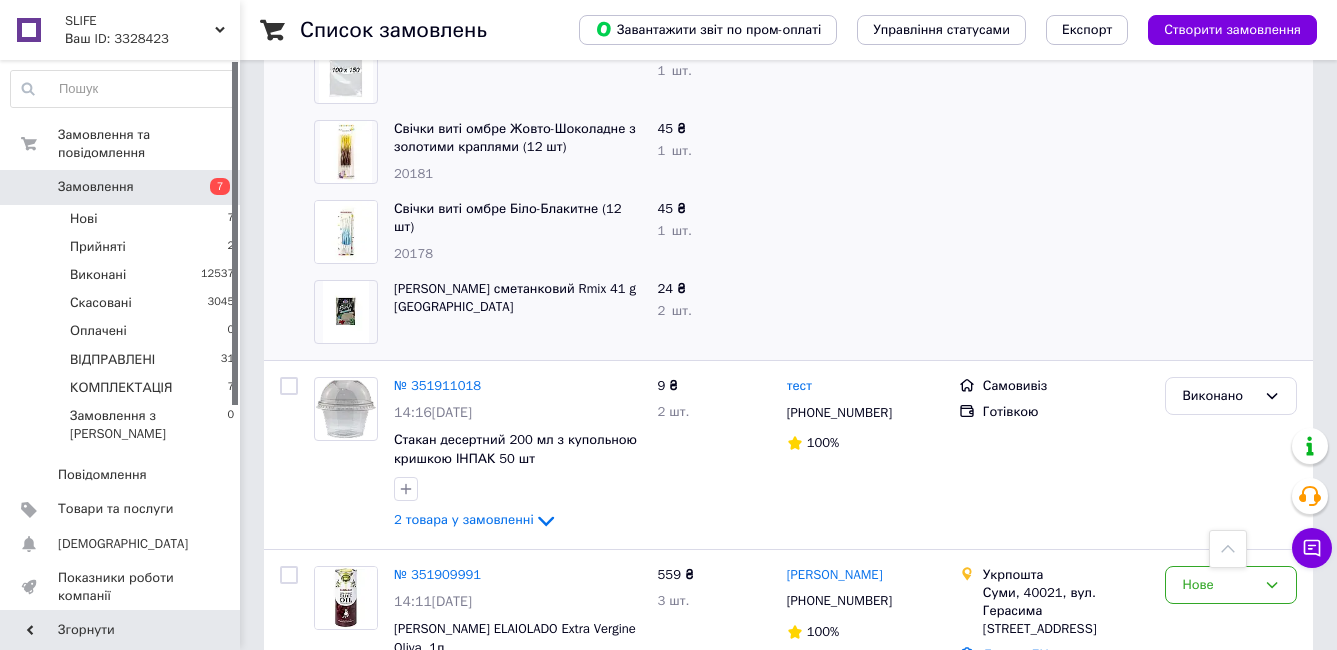 scroll, scrollTop: 4800, scrollLeft: 0, axis: vertical 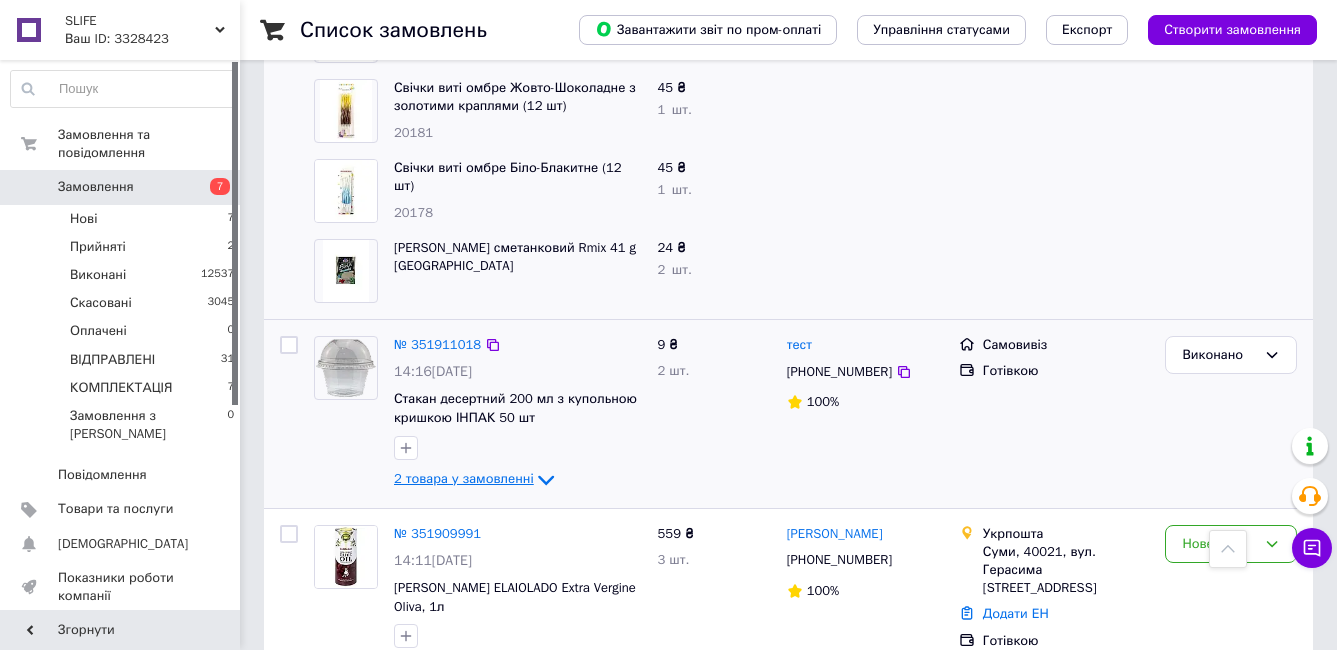 click on "2 товара у замовленні" at bounding box center (464, 478) 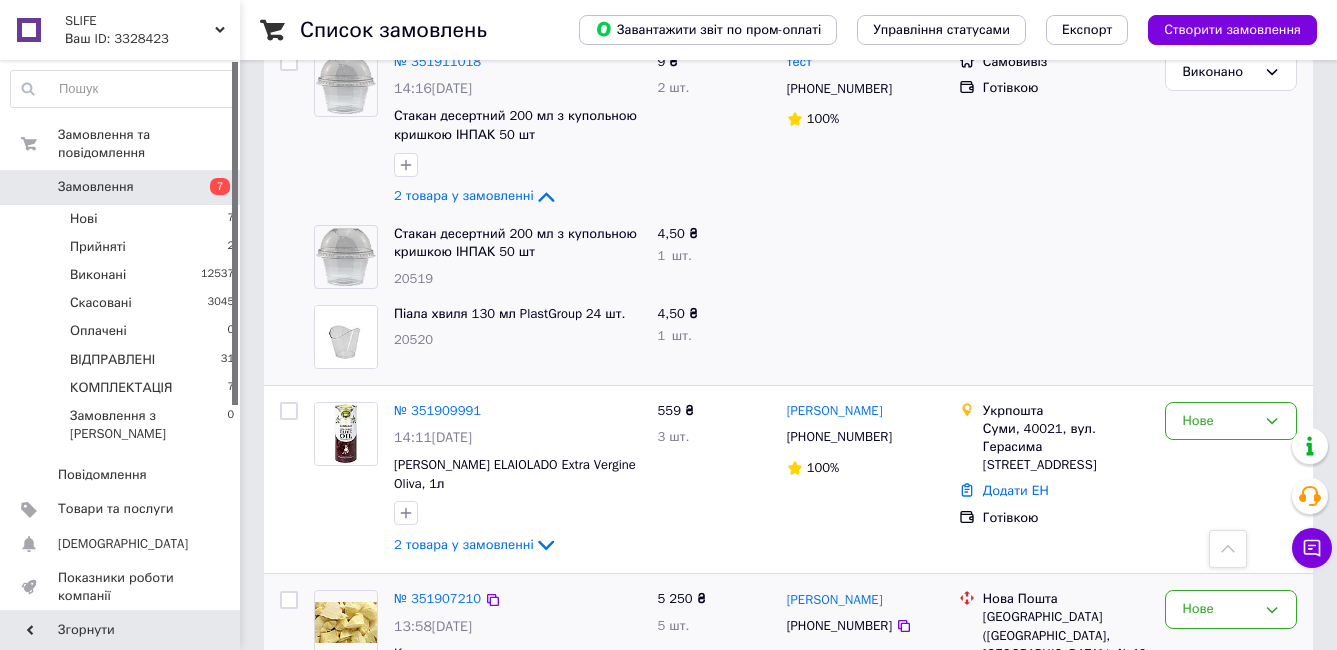 scroll, scrollTop: 5200, scrollLeft: 0, axis: vertical 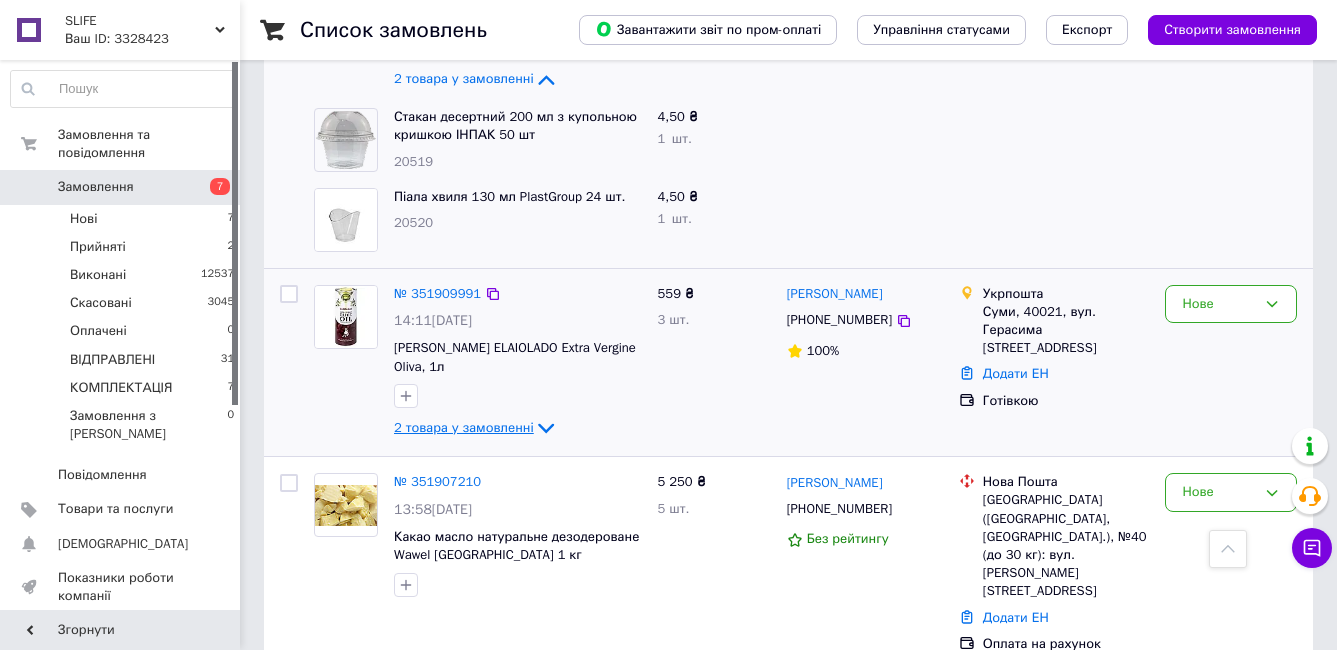 click on "2 товара у замовленні" at bounding box center (476, 427) 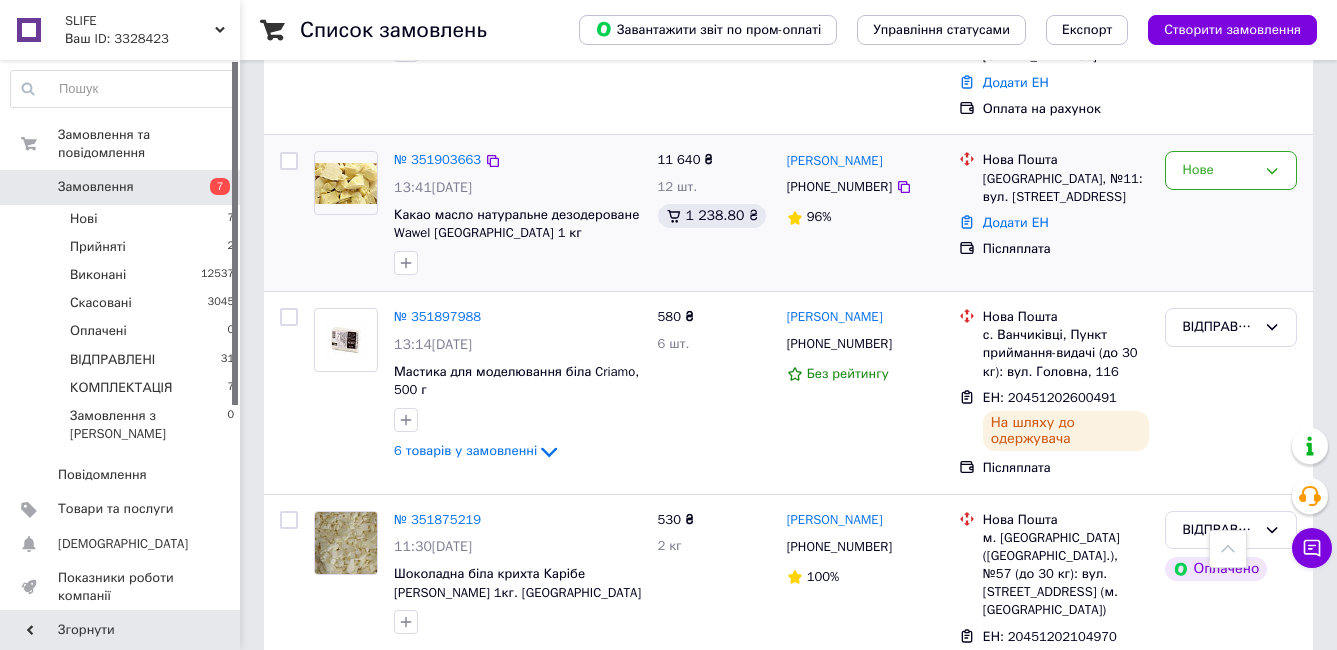scroll, scrollTop: 5900, scrollLeft: 0, axis: vertical 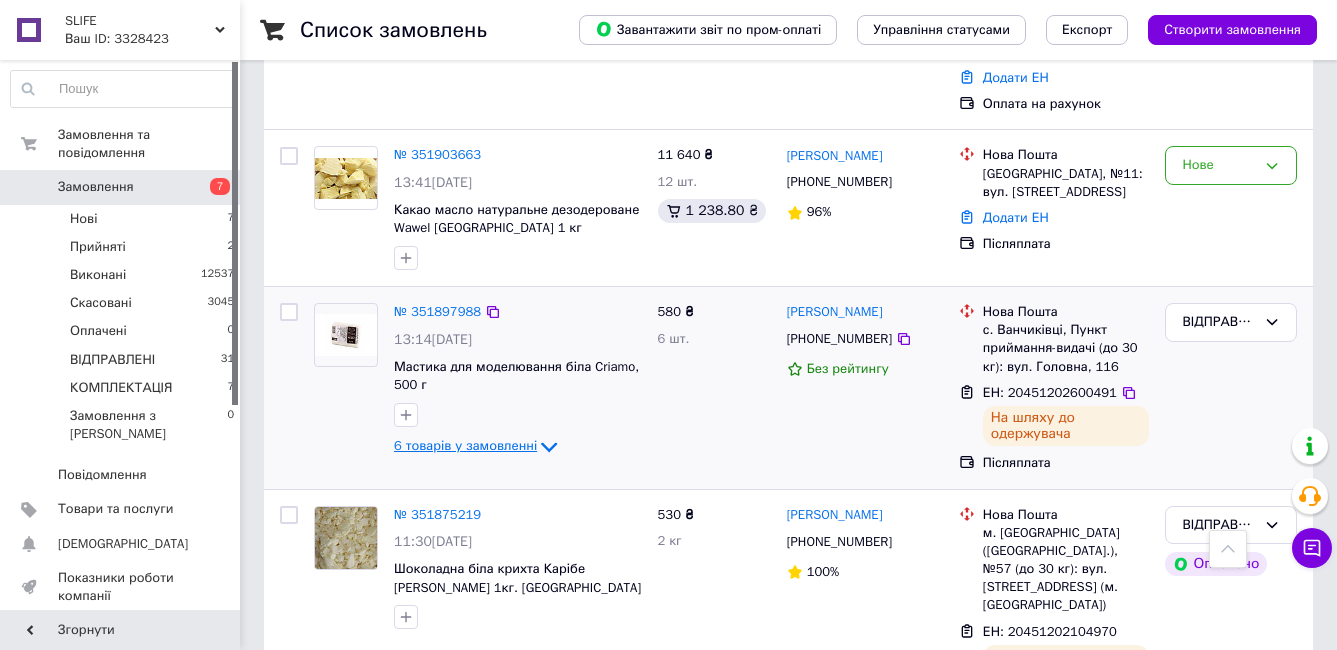 click on "6 товарів у замовленні" at bounding box center [465, 445] 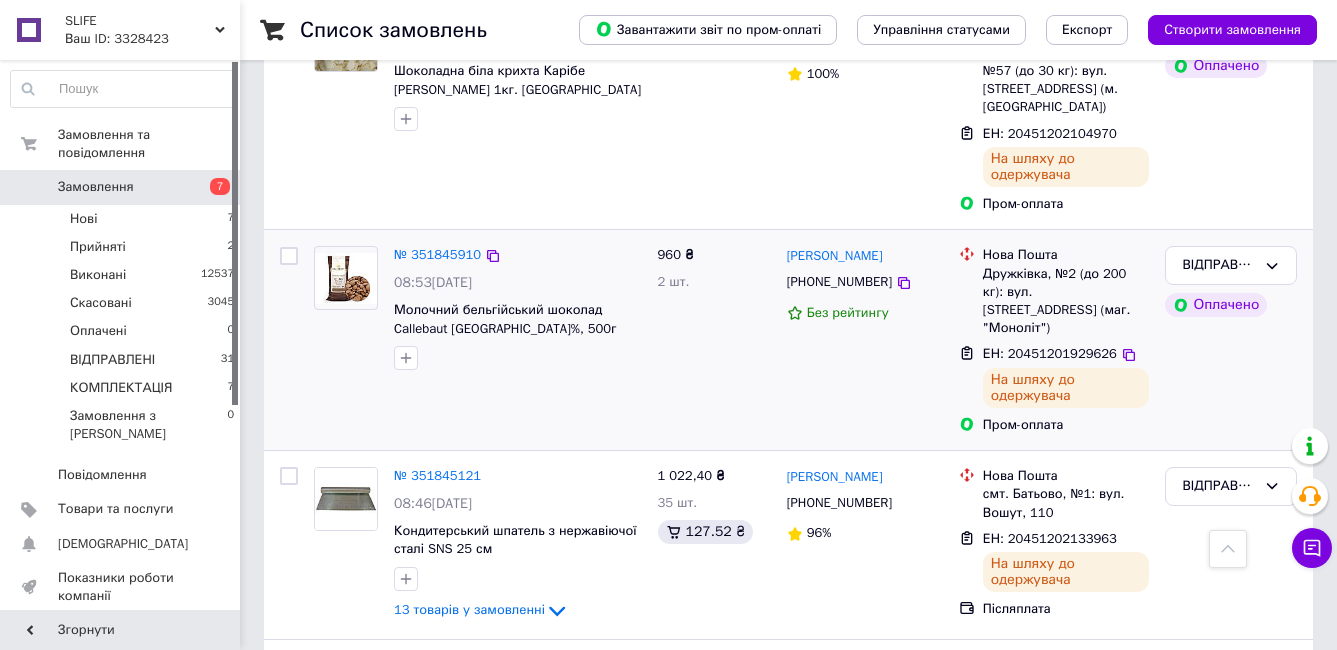 scroll, scrollTop: 6900, scrollLeft: 0, axis: vertical 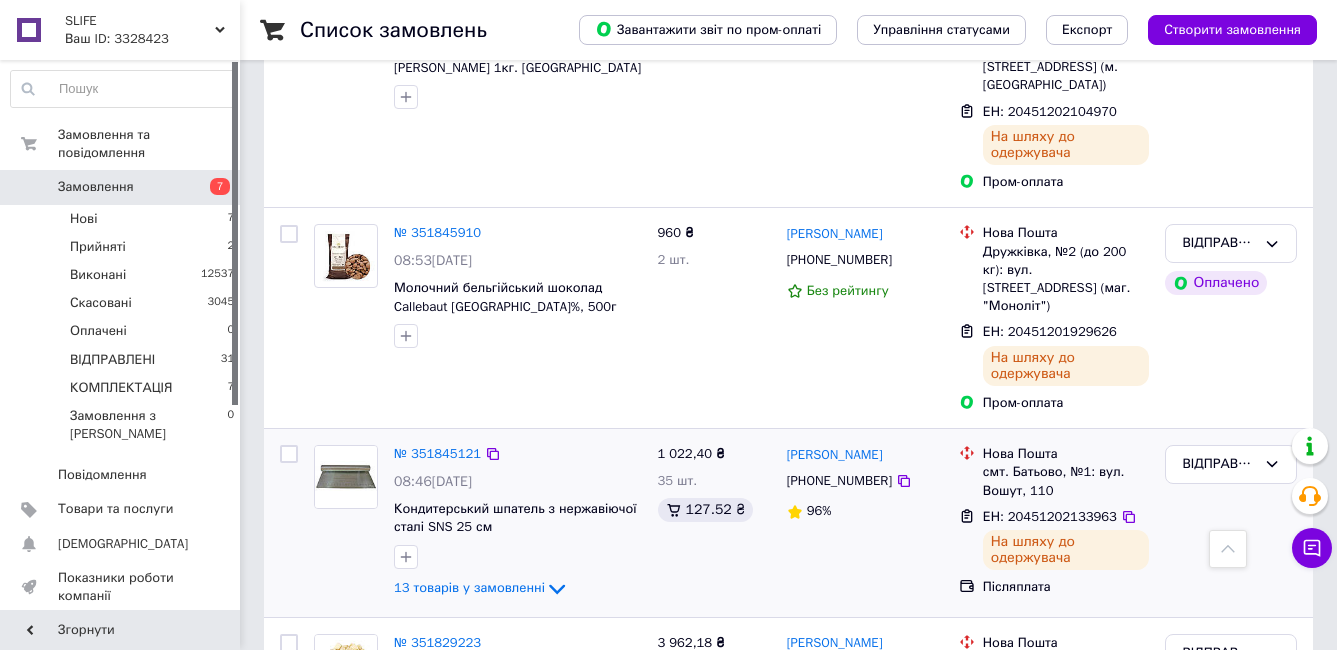 click on "13 товарів у замовленні" 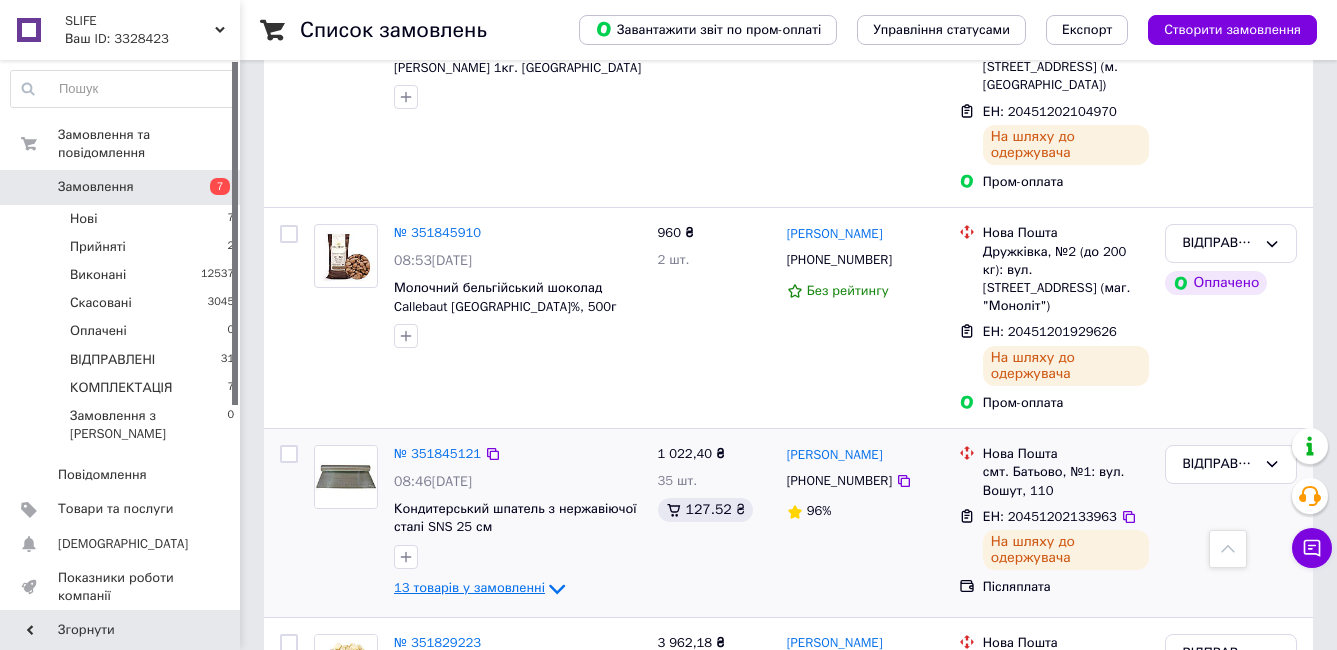 drag, startPoint x: 510, startPoint y: 468, endPoint x: 467, endPoint y: 484, distance: 45.88028 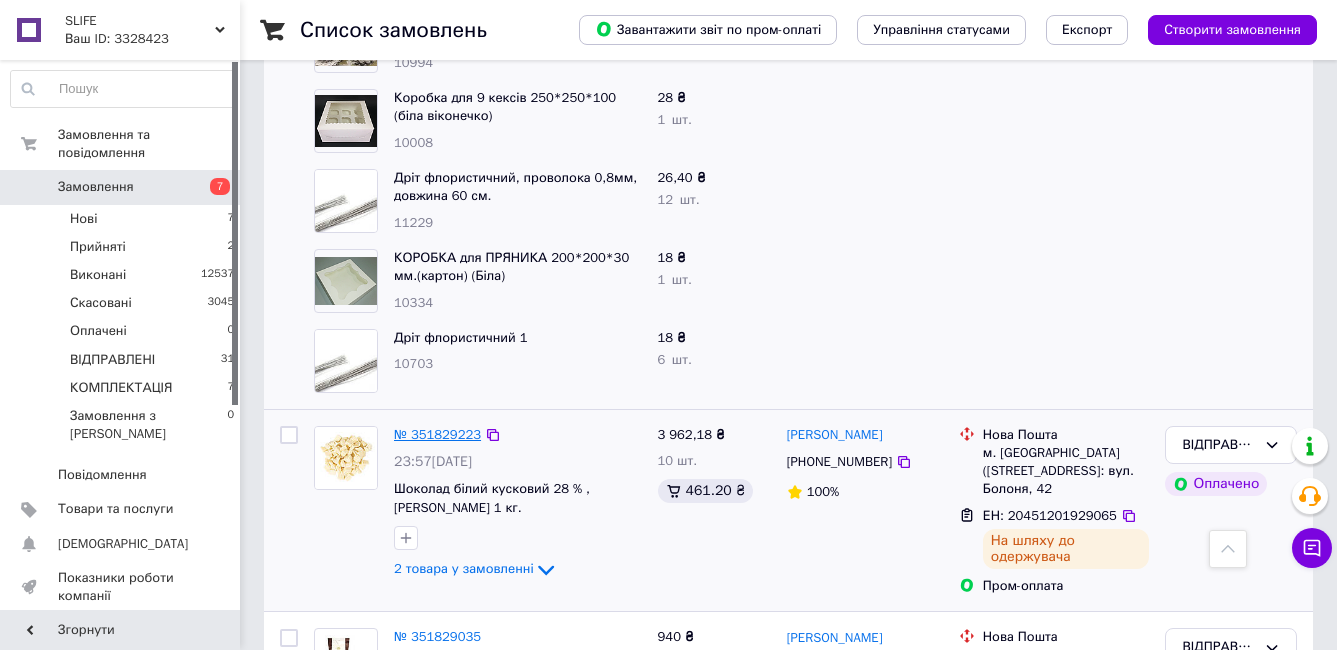 scroll, scrollTop: 8200, scrollLeft: 0, axis: vertical 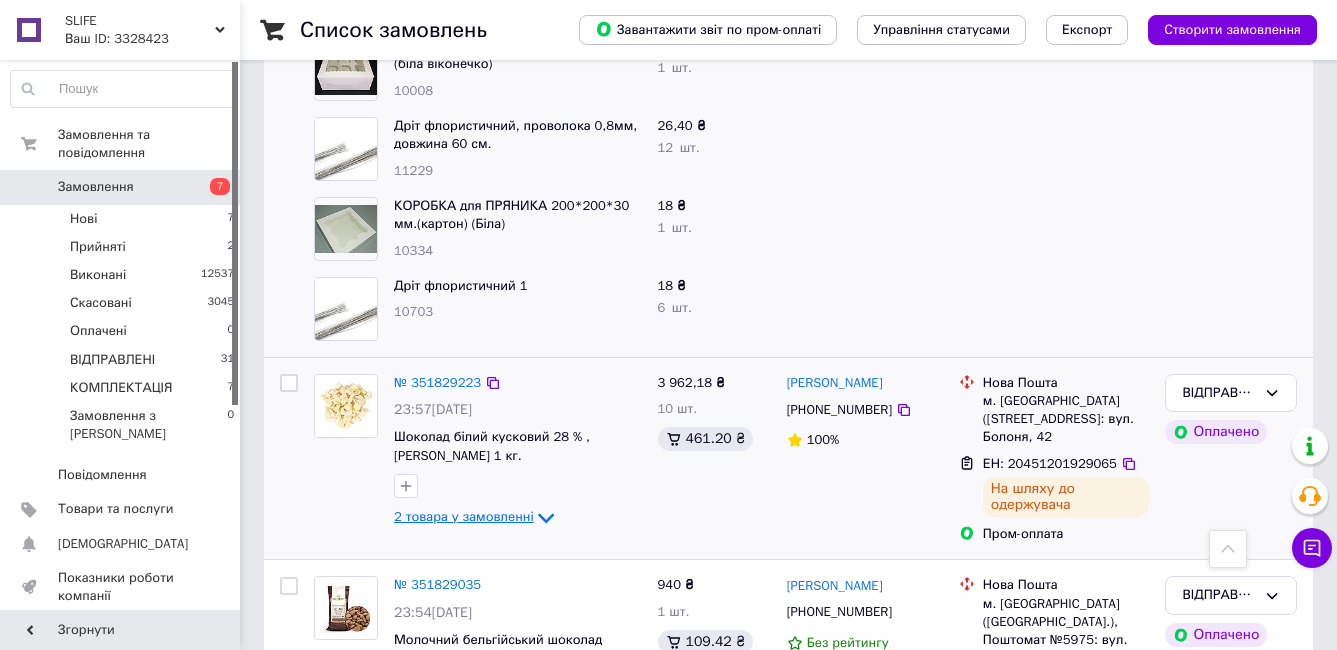 click on "2 товара у замовленні" at bounding box center [464, 516] 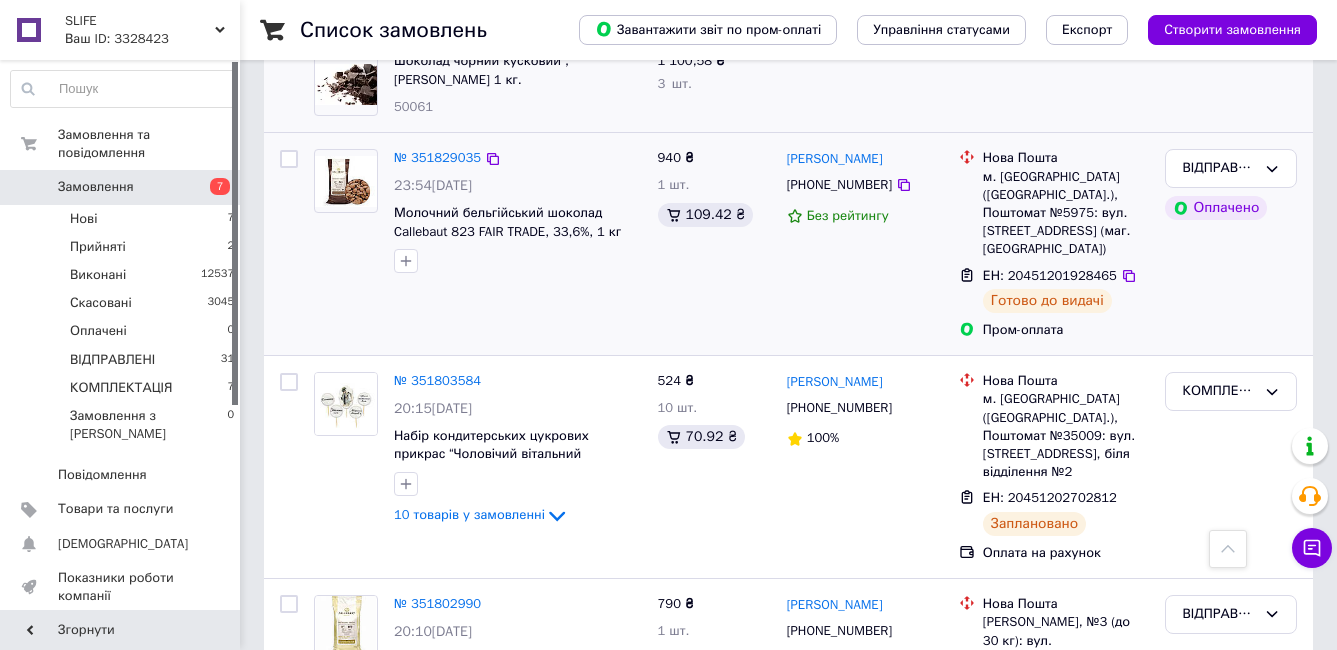 scroll, scrollTop: 8900, scrollLeft: 0, axis: vertical 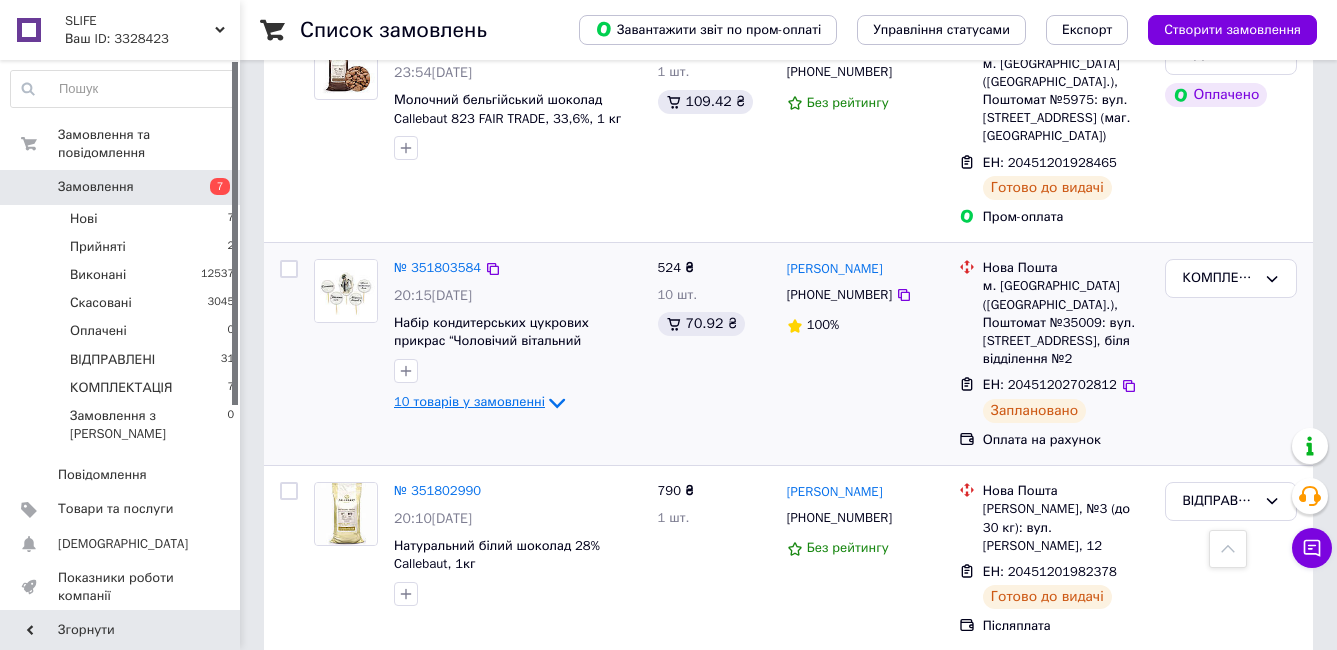 click on "10 товарів у замовленні" at bounding box center (469, 402) 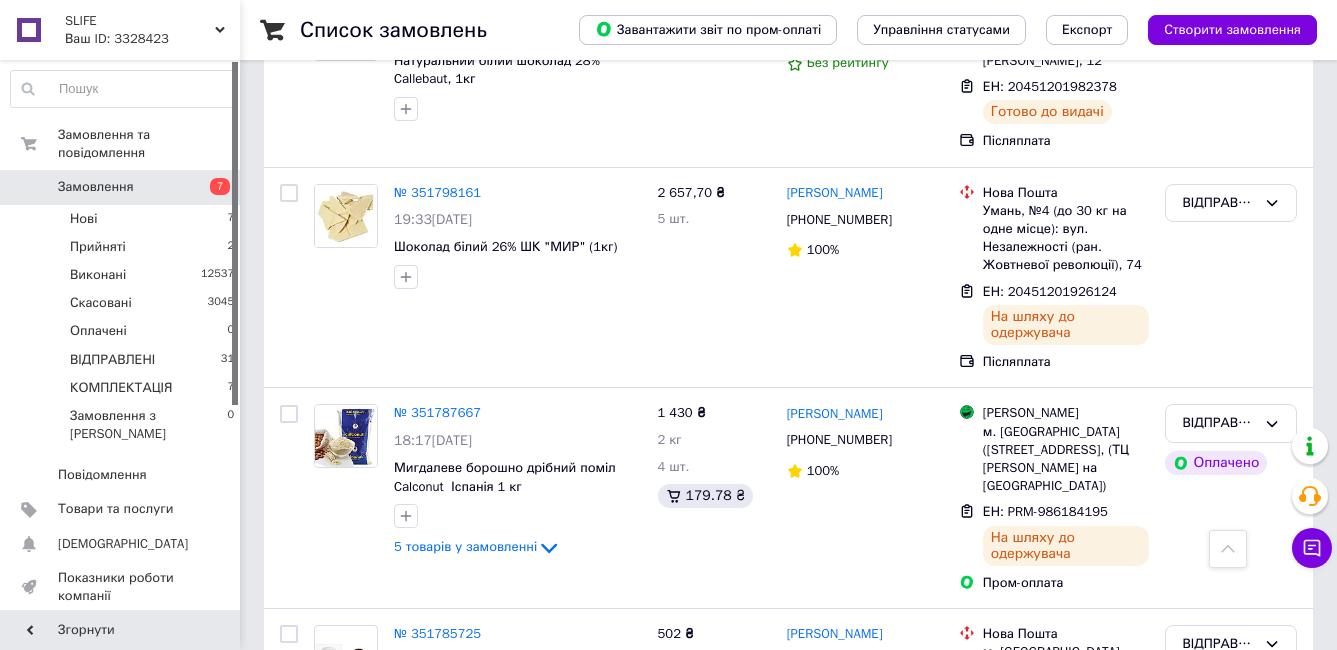 scroll, scrollTop: 10200, scrollLeft: 0, axis: vertical 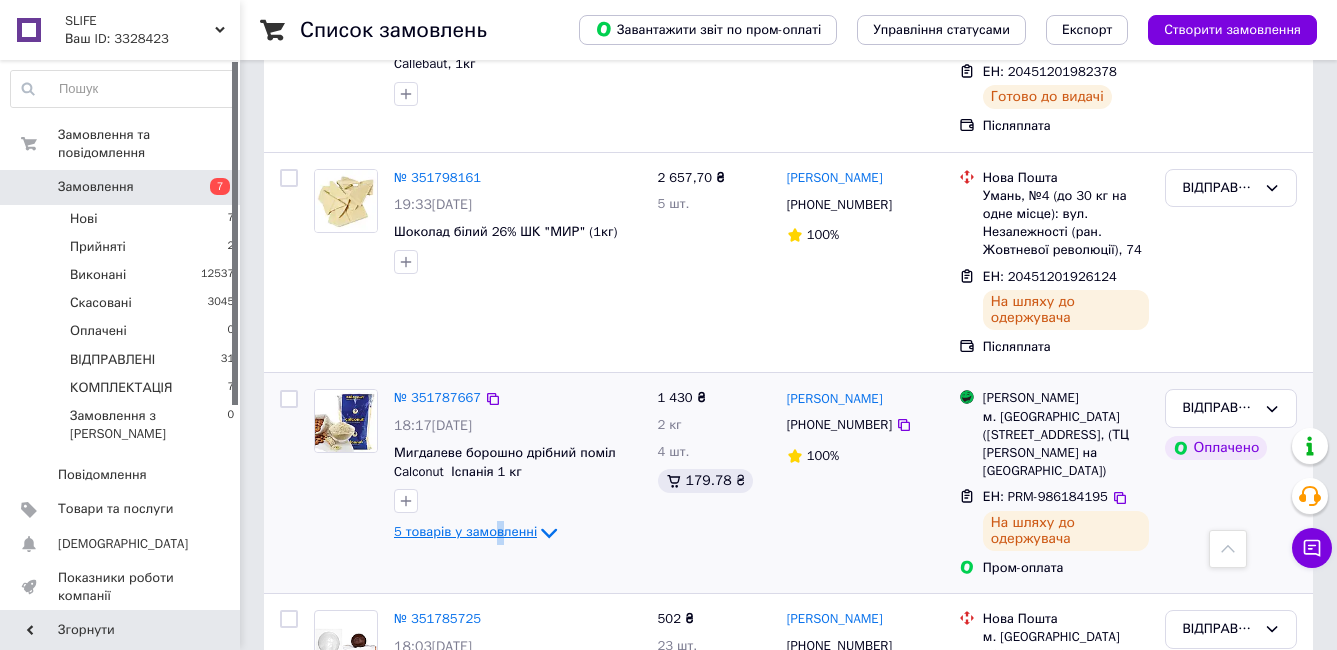 click on "5 товарів у замовленні" at bounding box center [465, 532] 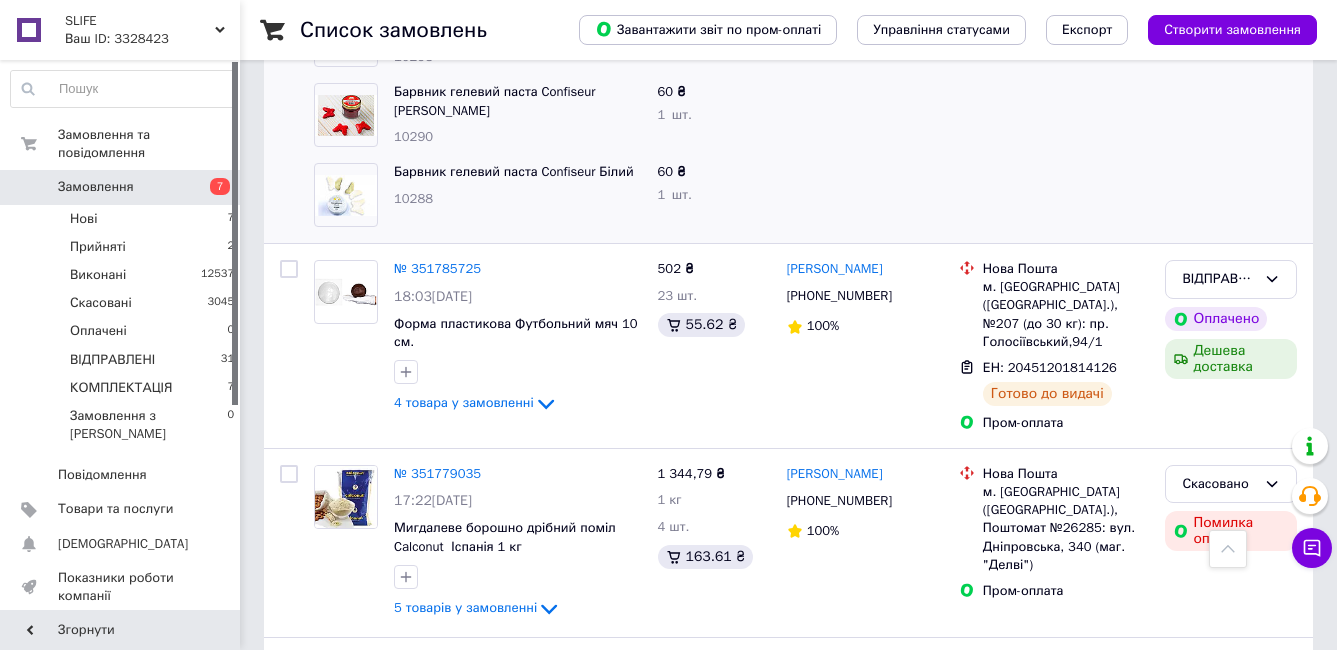 scroll, scrollTop: 11000, scrollLeft: 0, axis: vertical 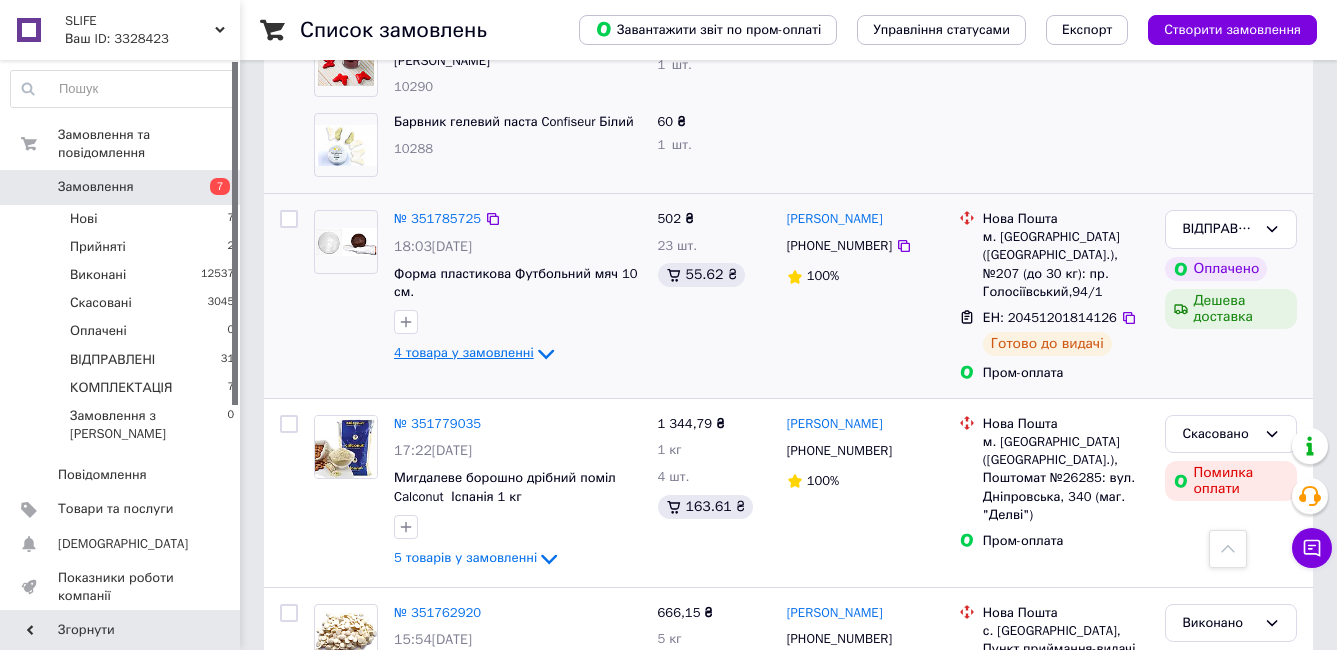 click on "4 товара у замовленні" at bounding box center (464, 353) 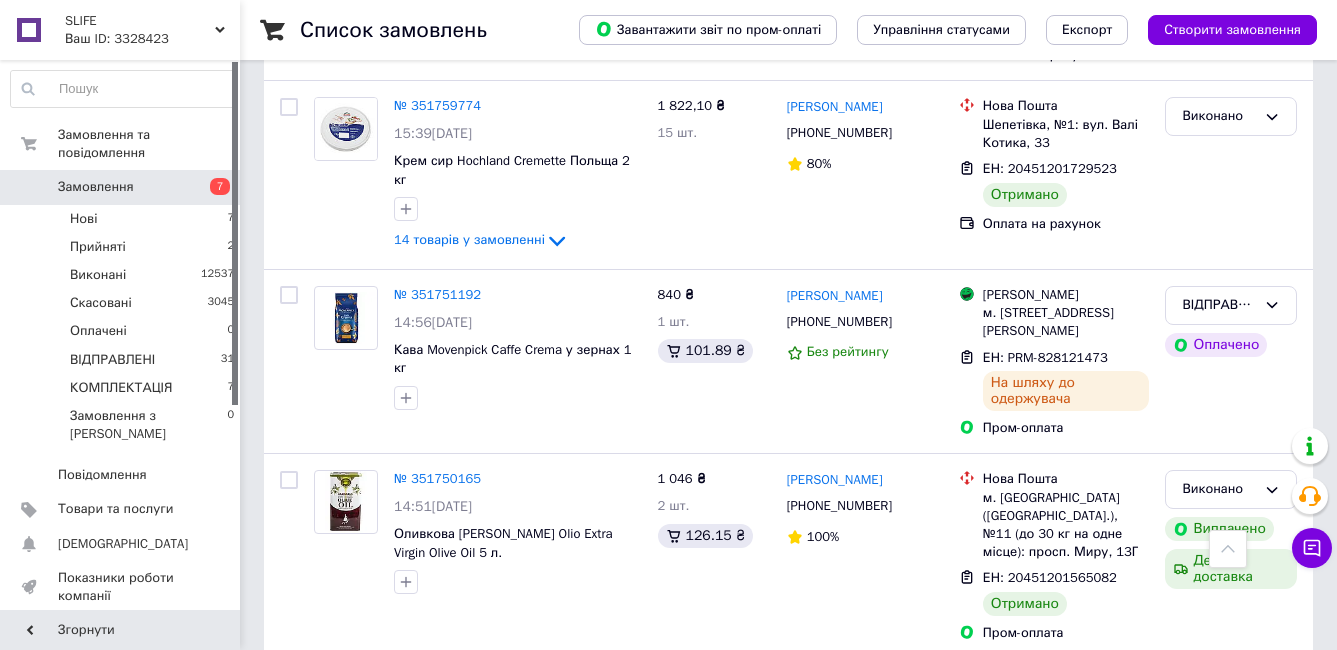 scroll, scrollTop: 12000, scrollLeft: 0, axis: vertical 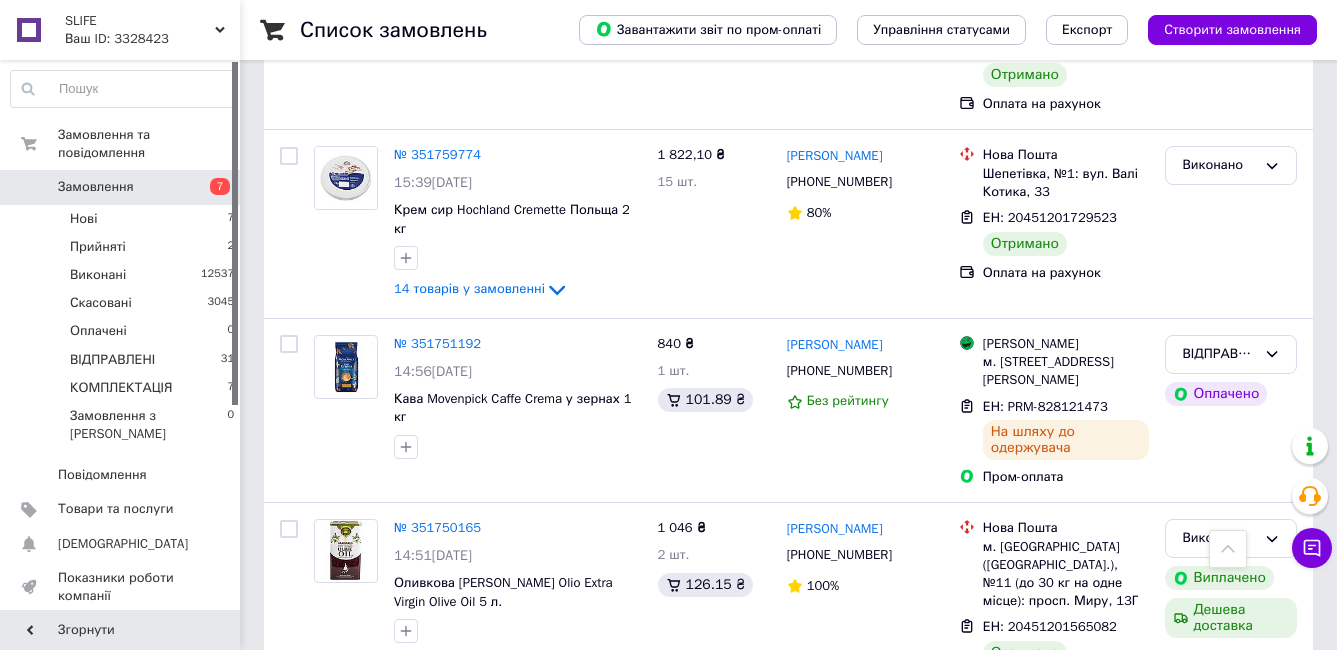 click on "Замовлення" at bounding box center (96, 187) 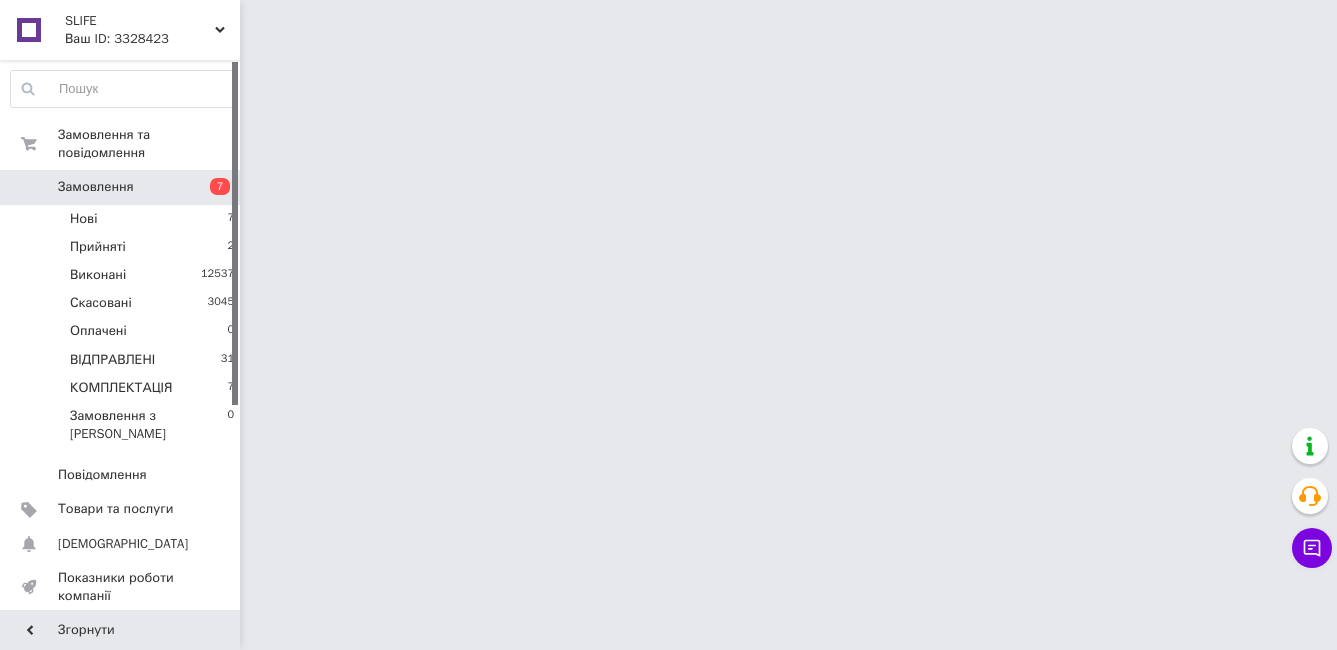 scroll, scrollTop: 0, scrollLeft: 0, axis: both 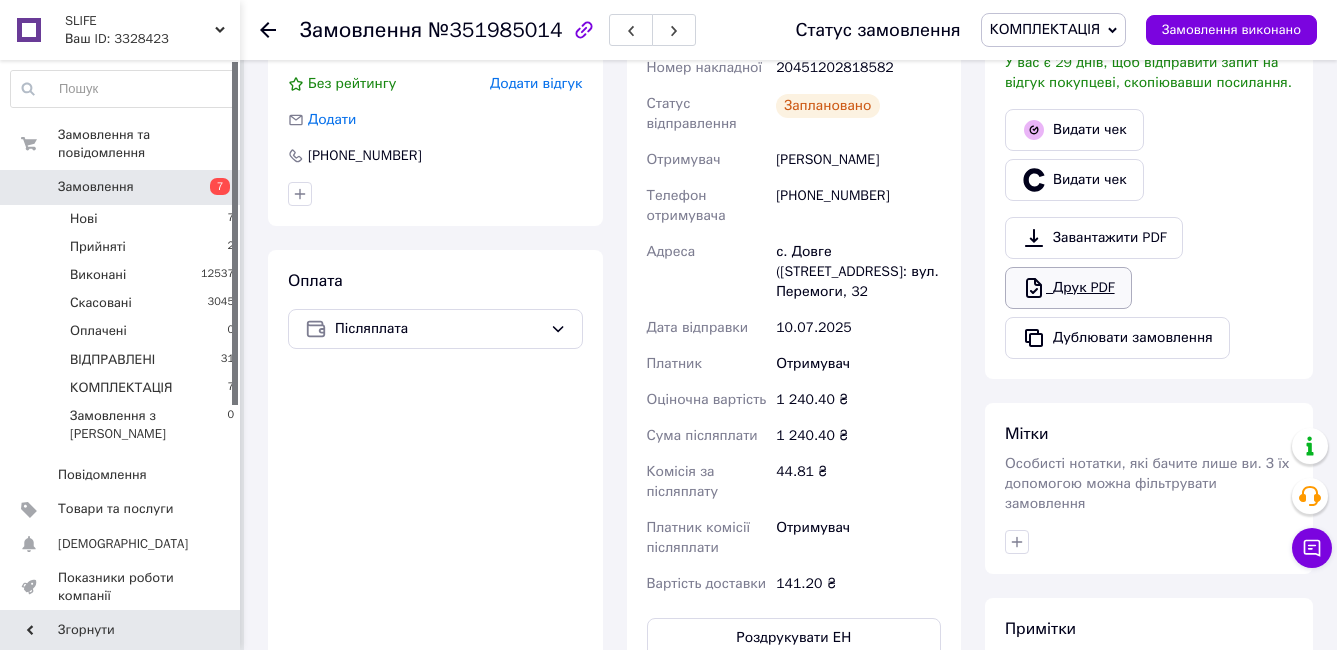click on "Друк PDF" at bounding box center (1068, 288) 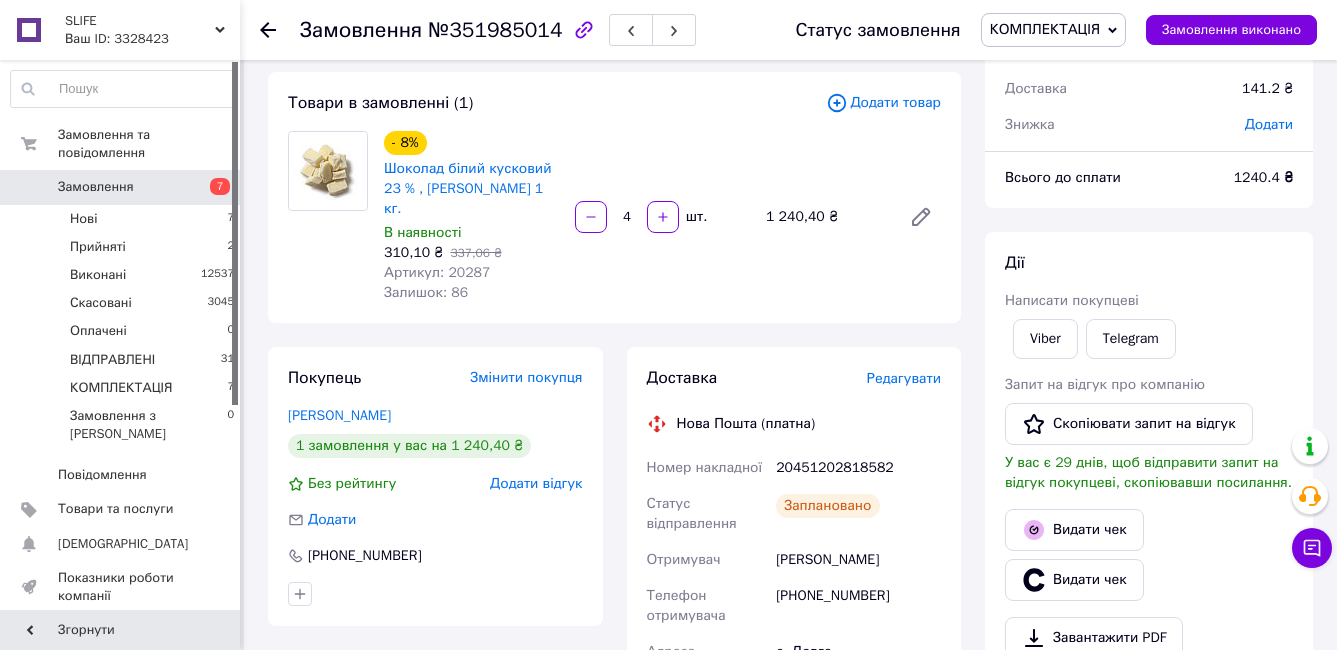 scroll, scrollTop: 0, scrollLeft: 0, axis: both 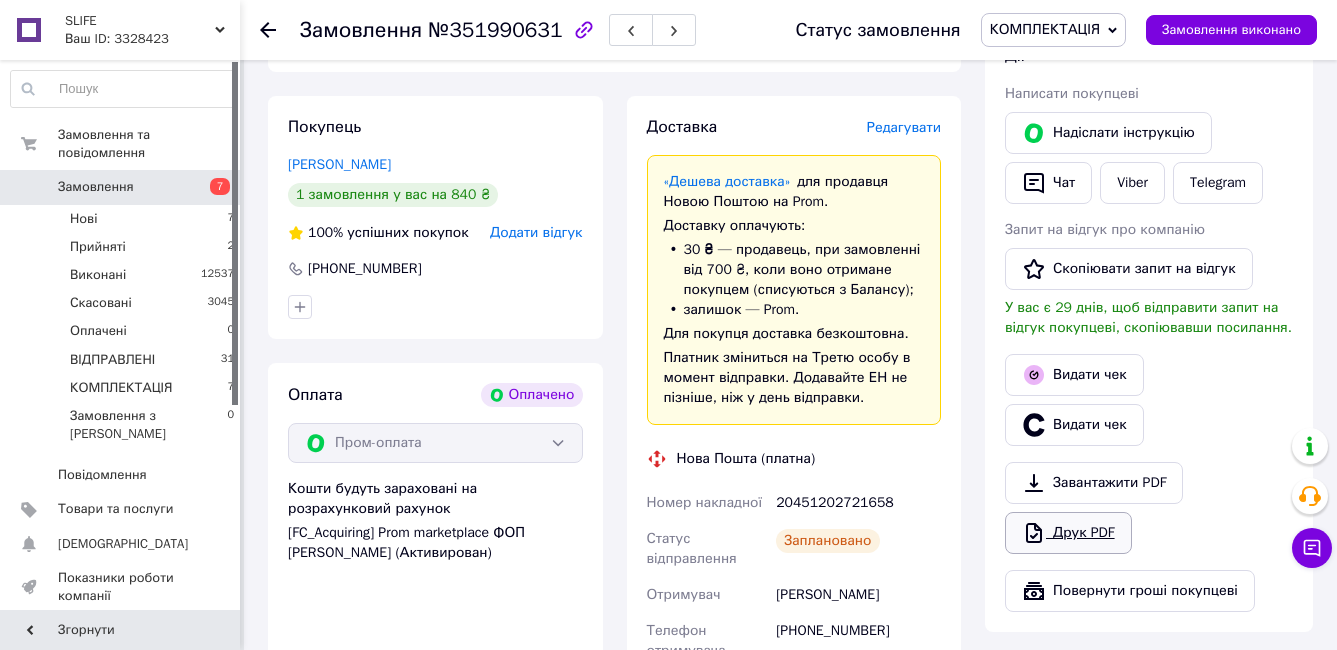click on "Друк PDF" at bounding box center [1068, 533] 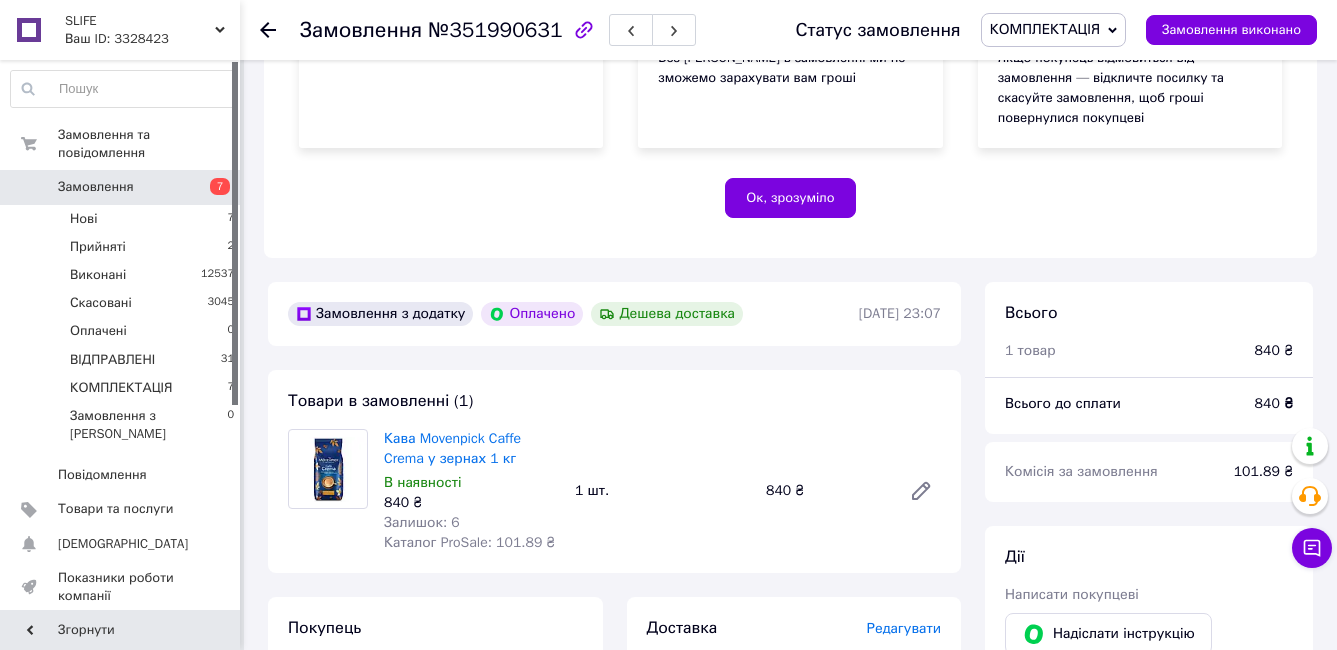 scroll, scrollTop: 200, scrollLeft: 0, axis: vertical 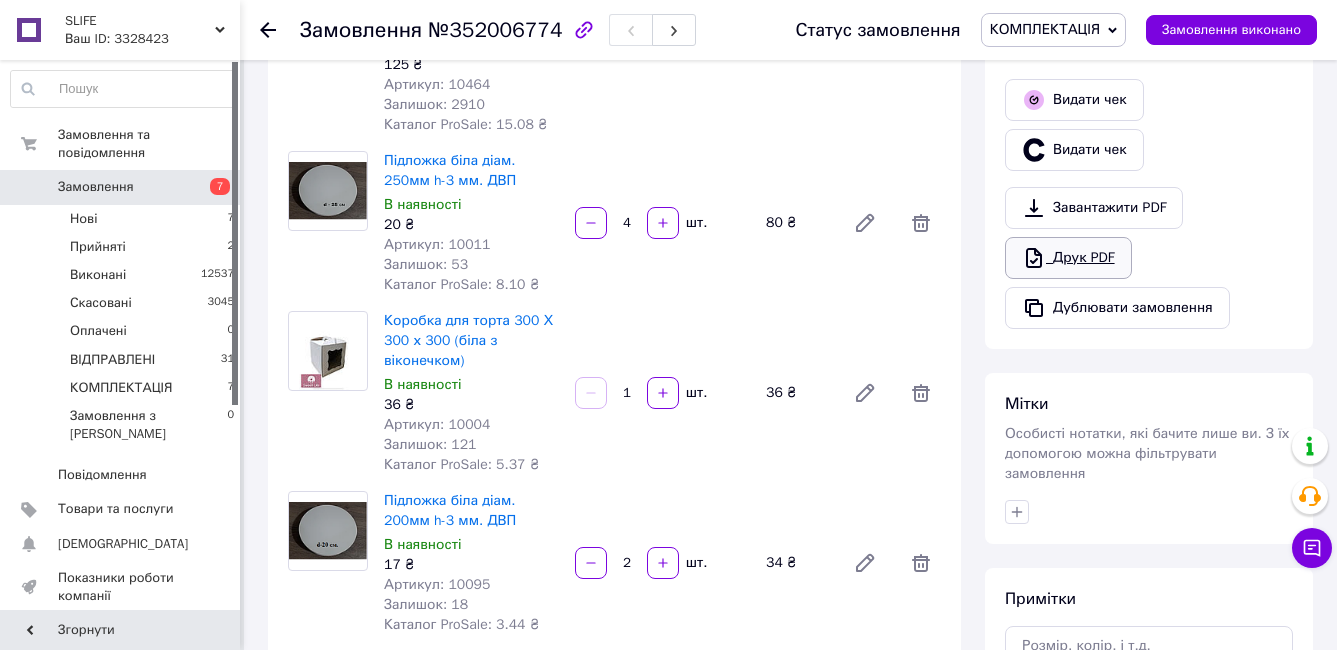 click 